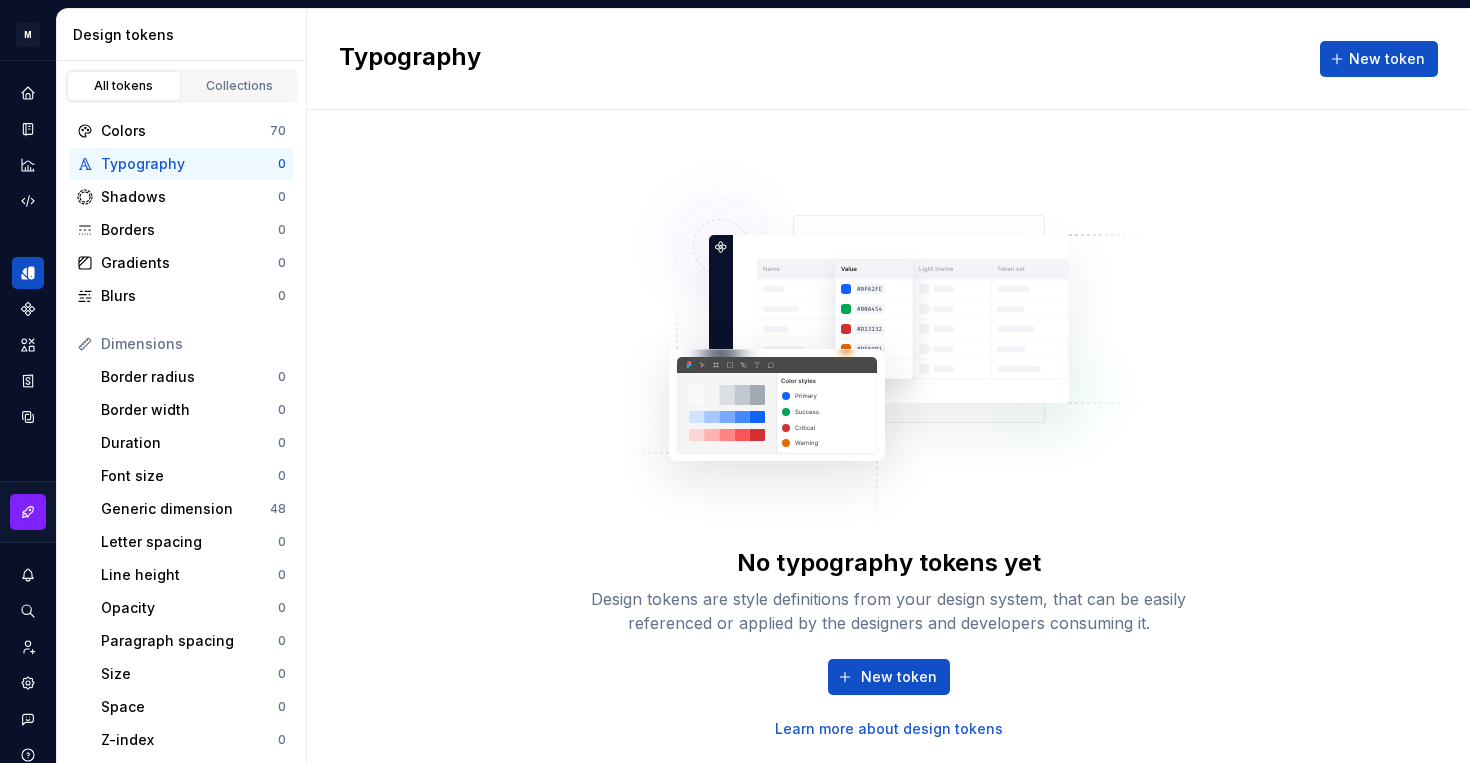 scroll, scrollTop: 0, scrollLeft: 0, axis: both 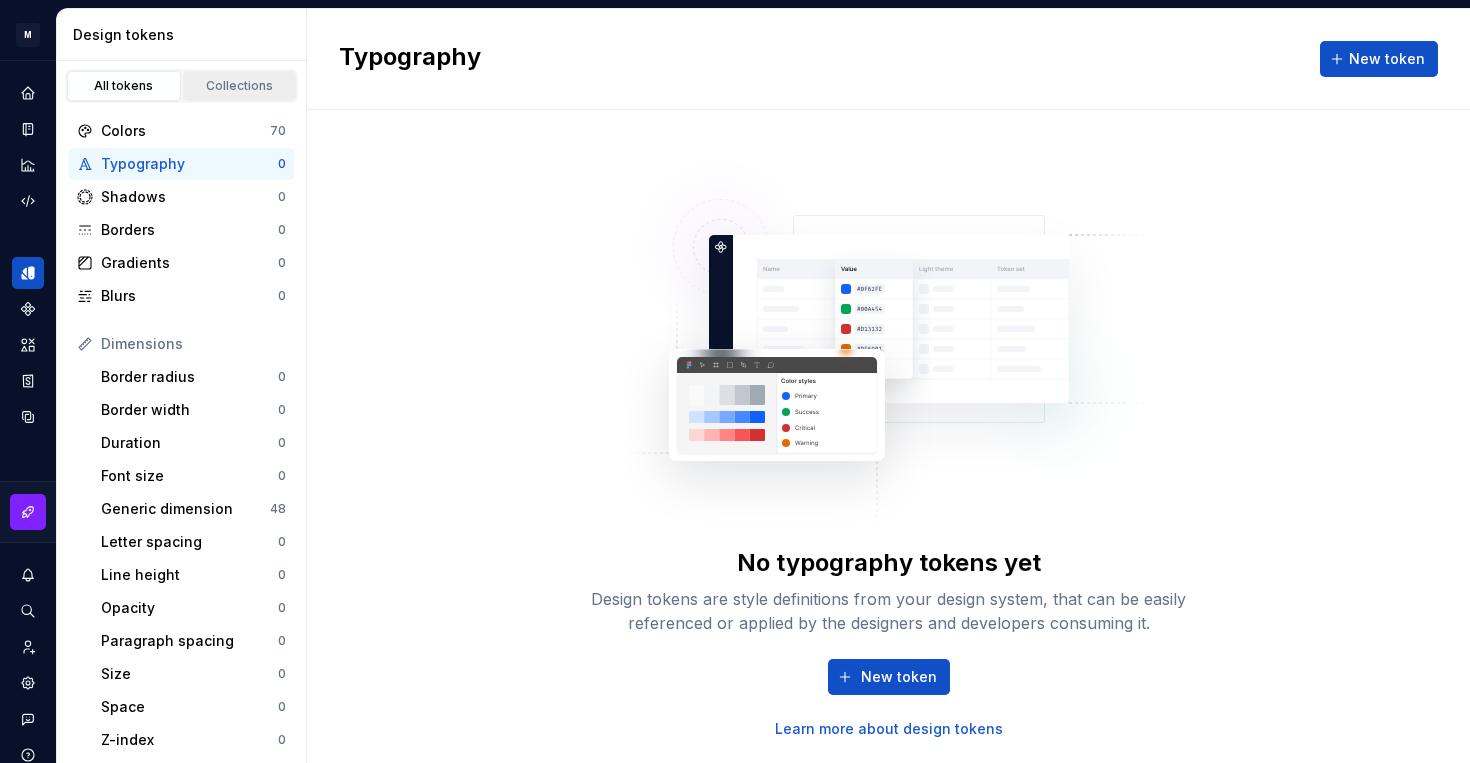 click on "Collections" at bounding box center [240, 86] 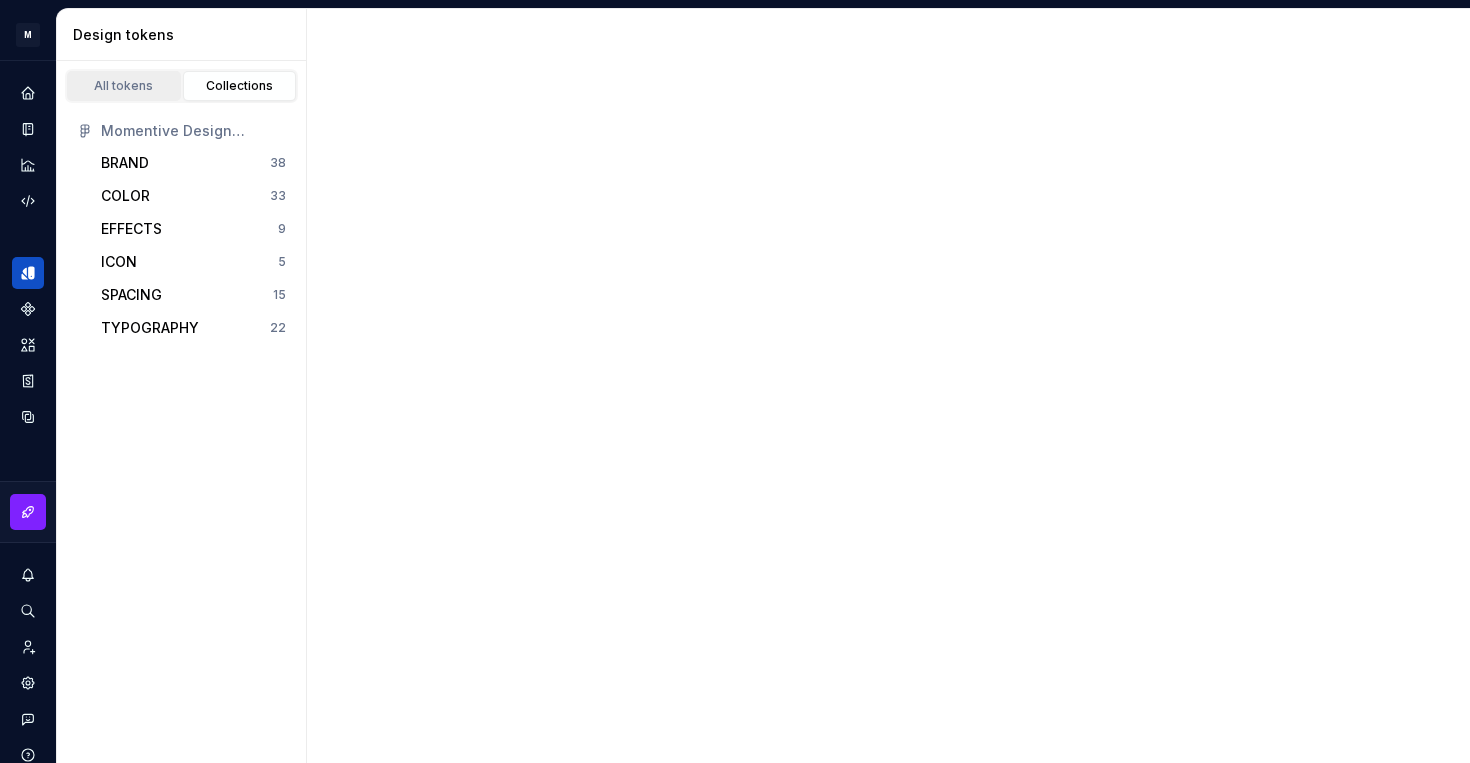 click on "All tokens" at bounding box center [124, 86] 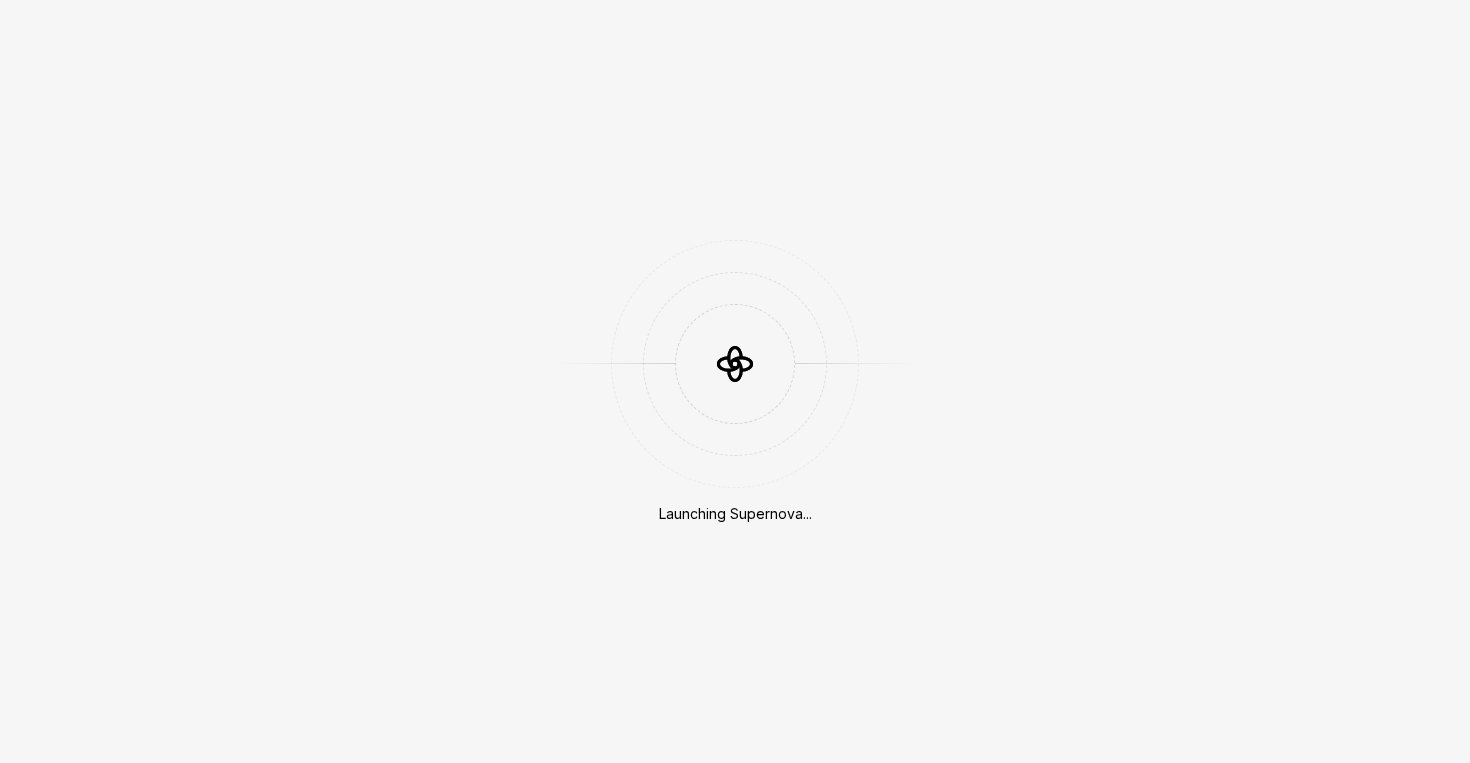 scroll, scrollTop: 0, scrollLeft: 0, axis: both 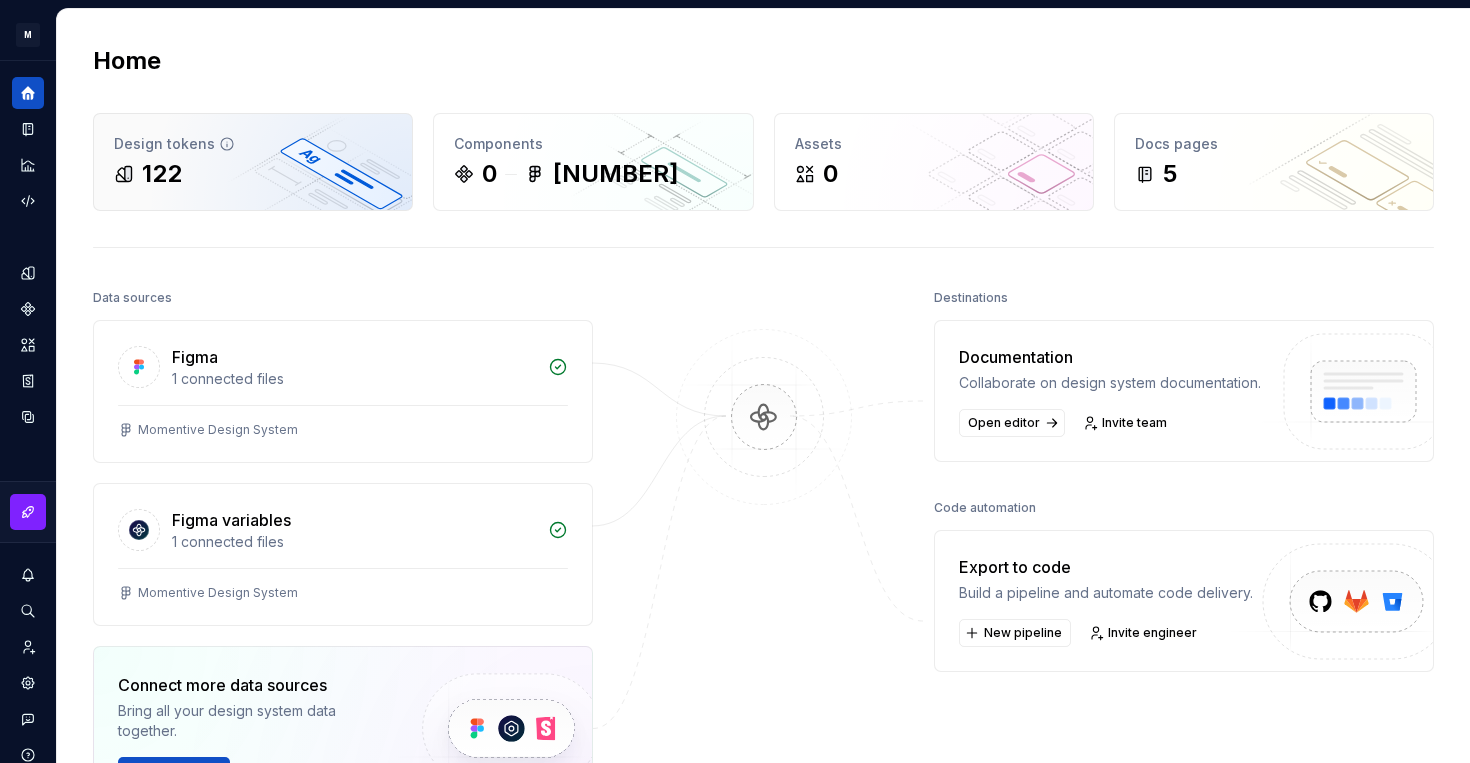 click on "122" at bounding box center [253, 174] 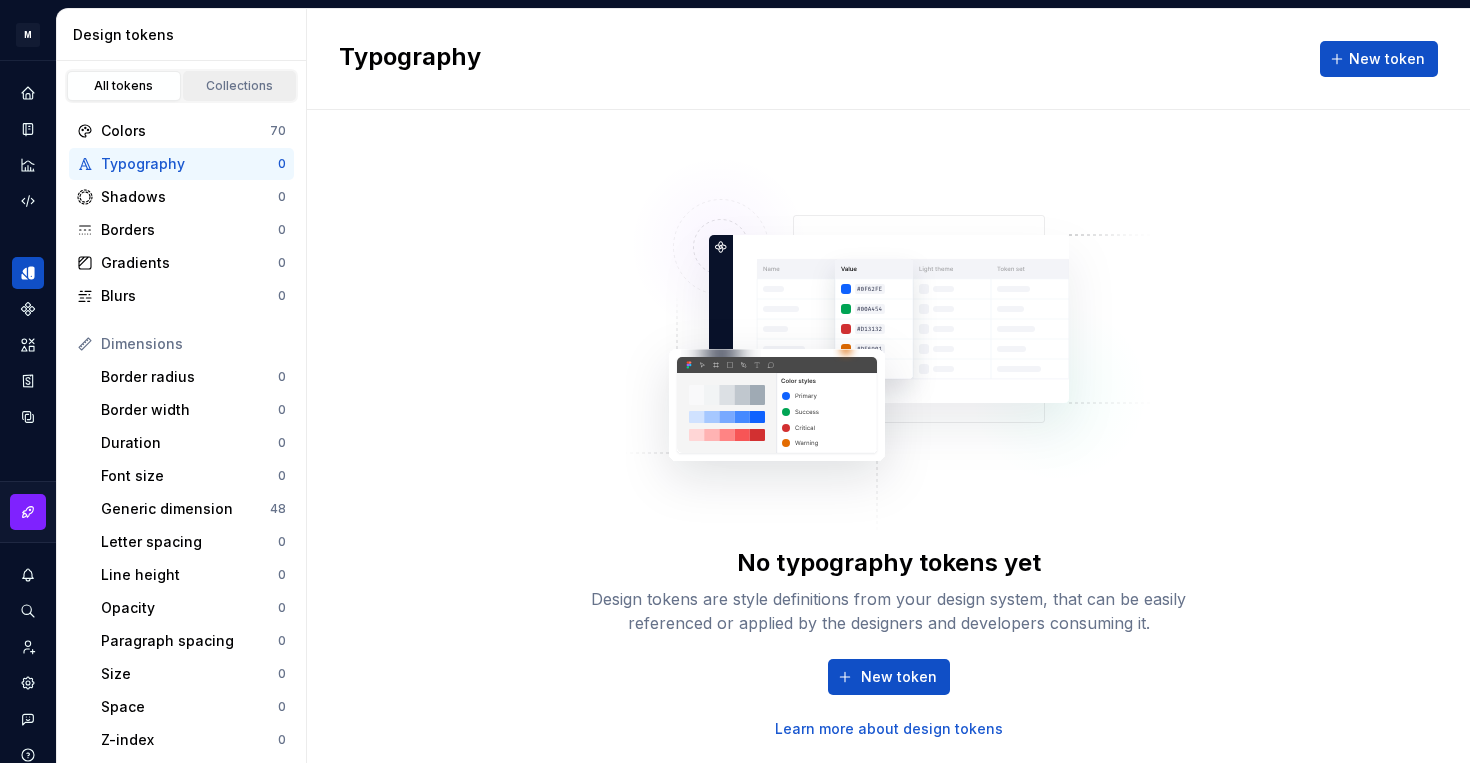 click on "Collections" at bounding box center (240, 86) 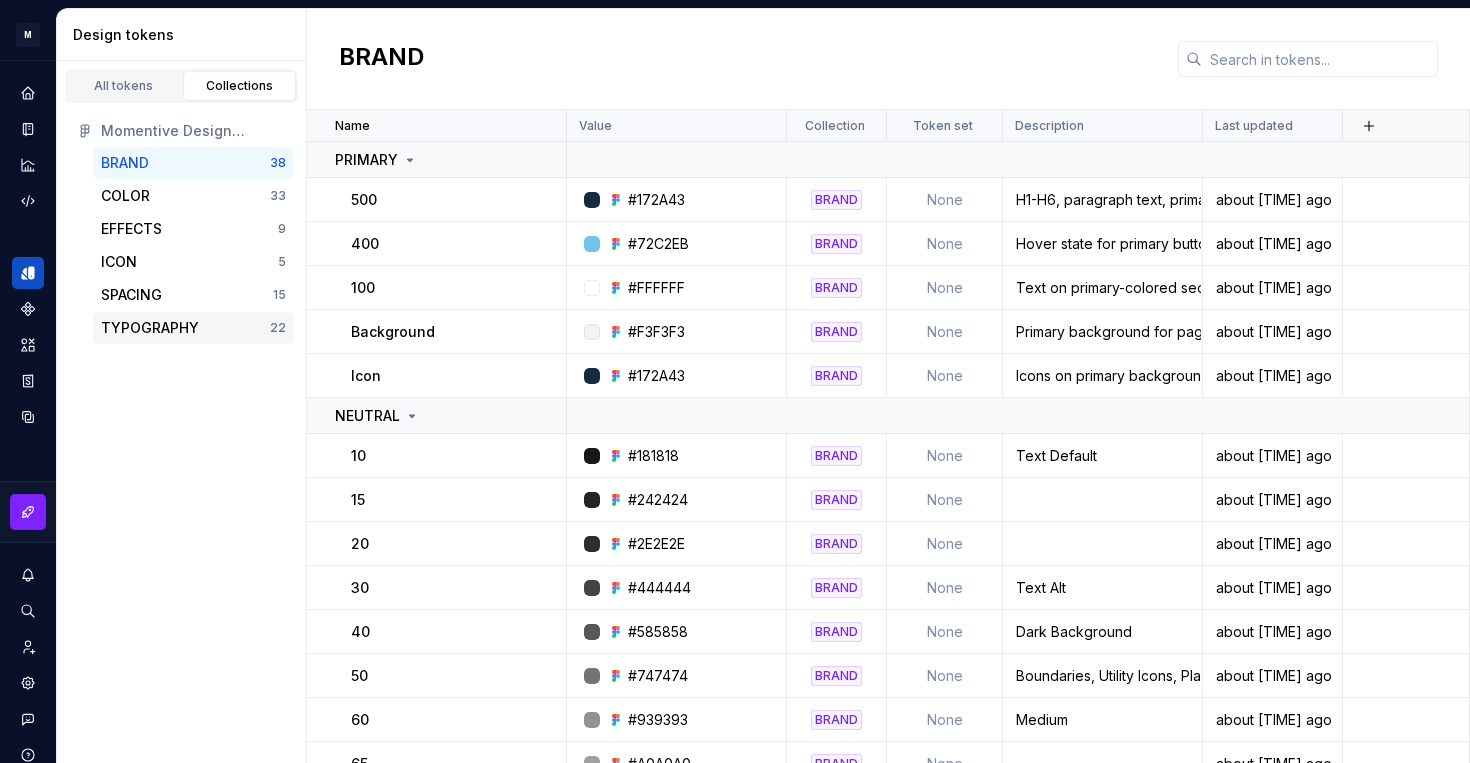 click on "TYPOGRAPHY" at bounding box center (150, 328) 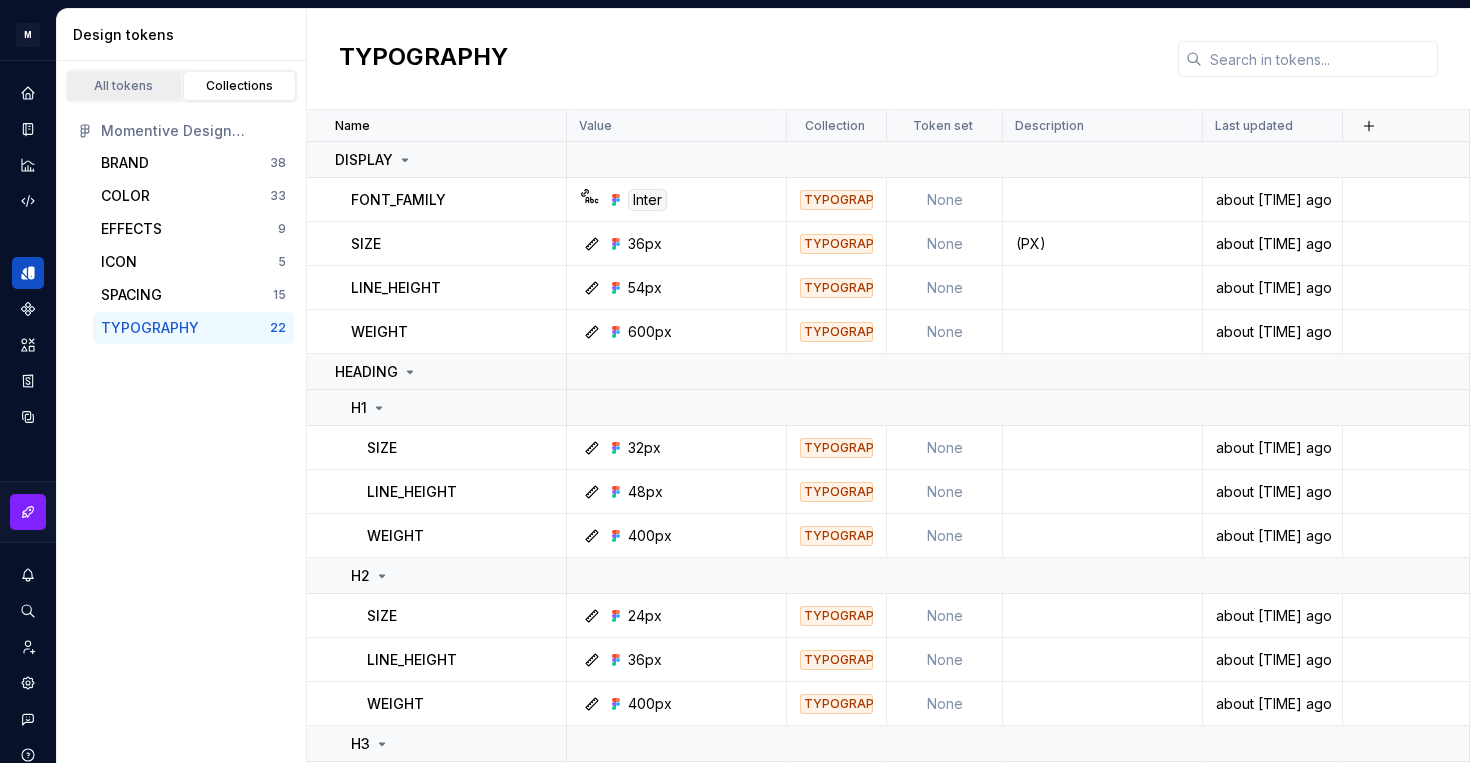 click on "All tokens" at bounding box center (124, 86) 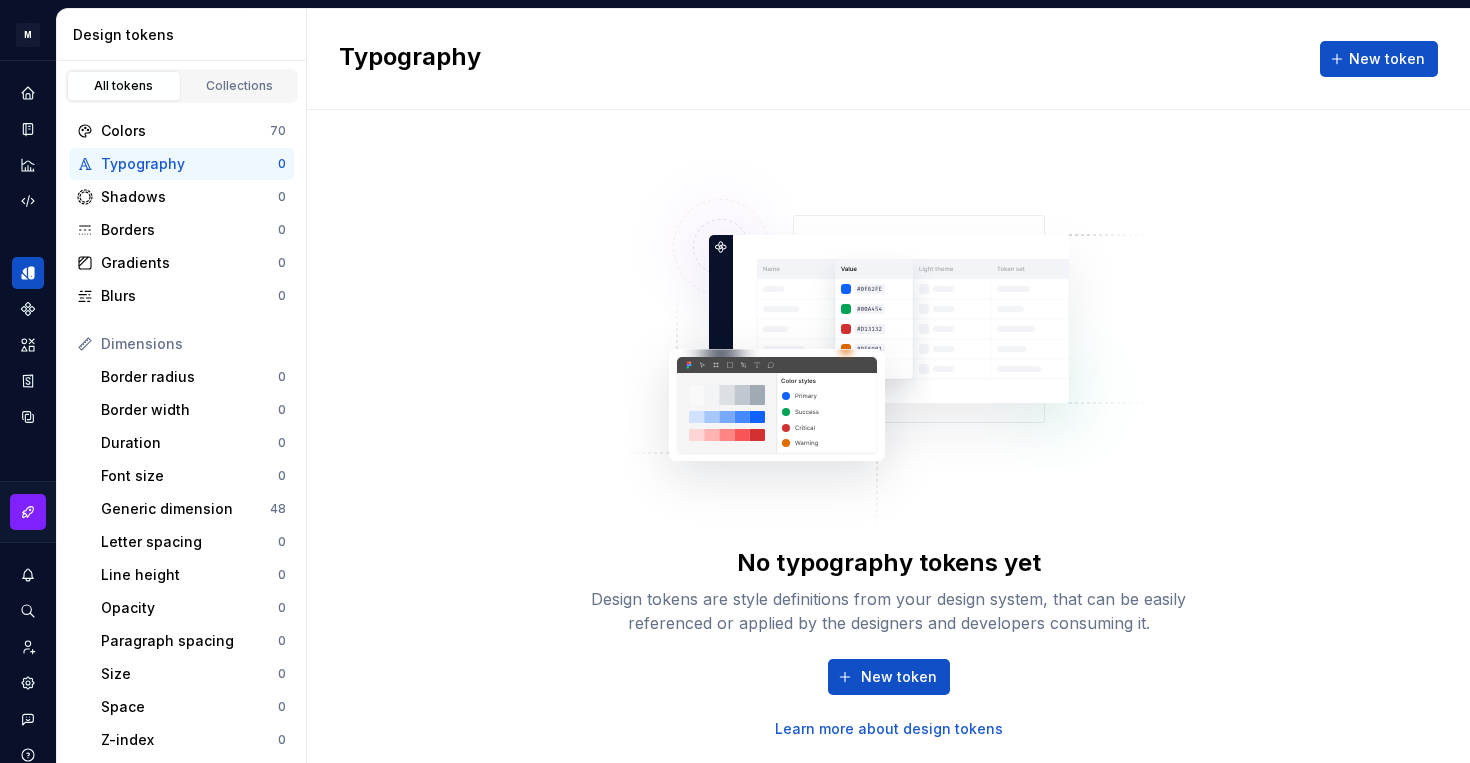 click on "Typography" at bounding box center (189, 164) 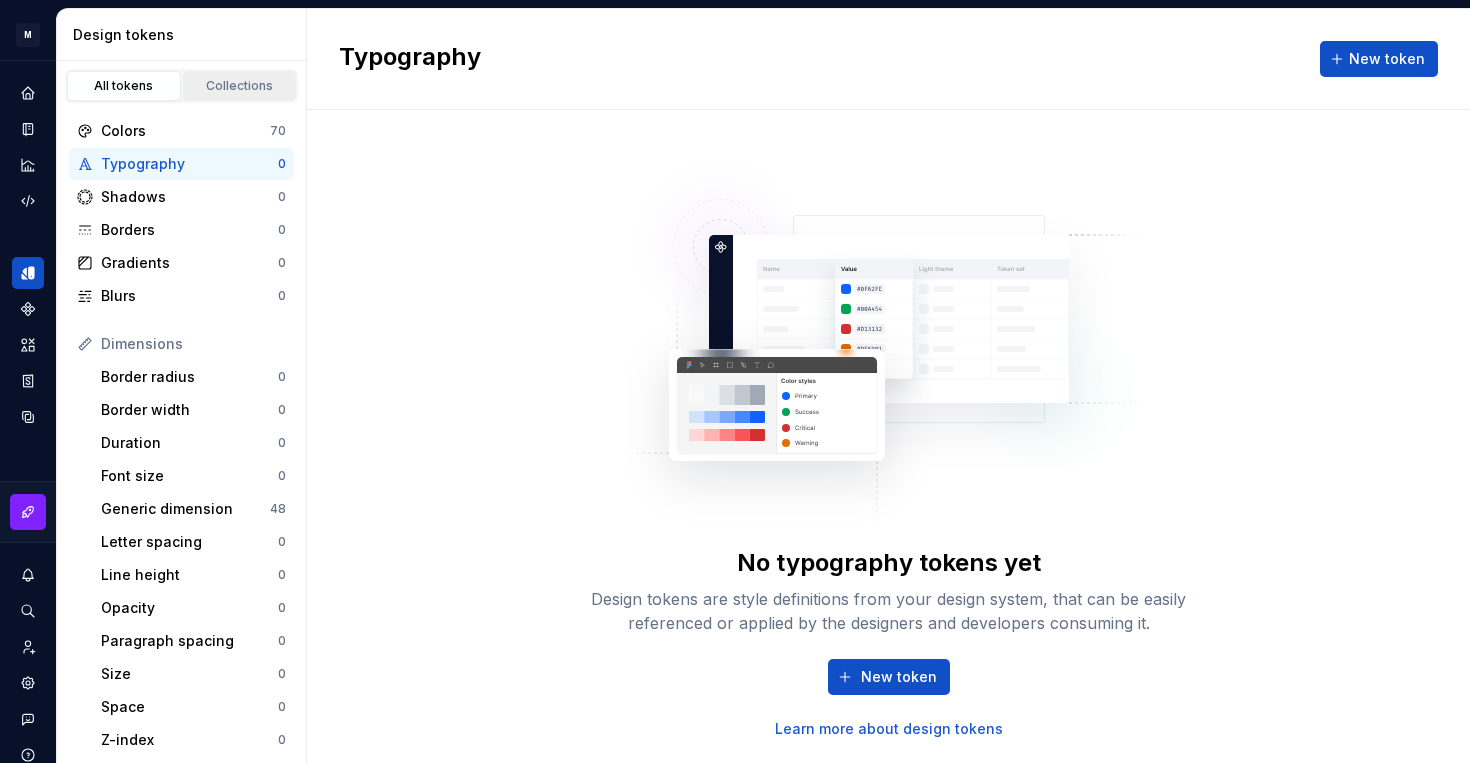 click on "Collections" at bounding box center [240, 86] 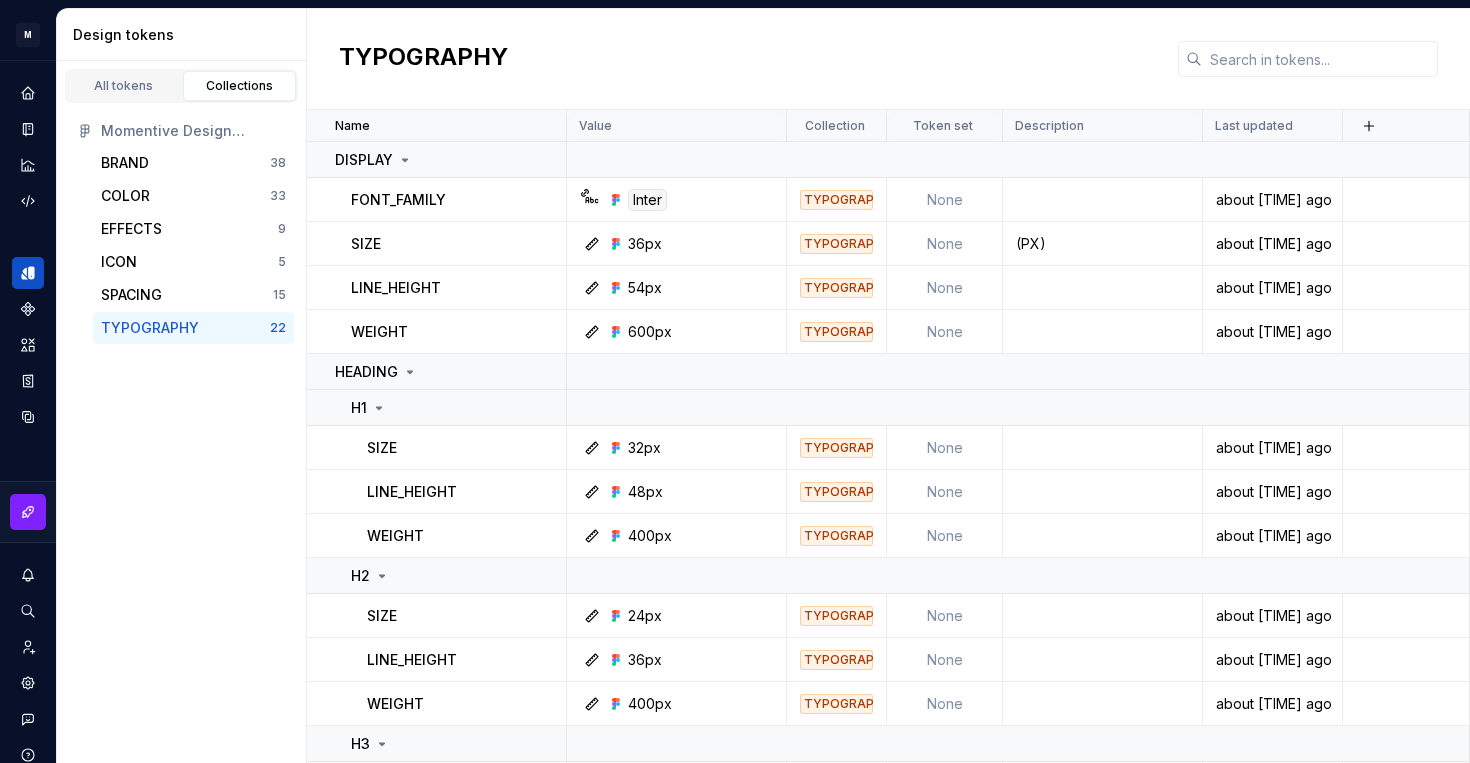 click on "TYPOGRAPHY" at bounding box center (150, 328) 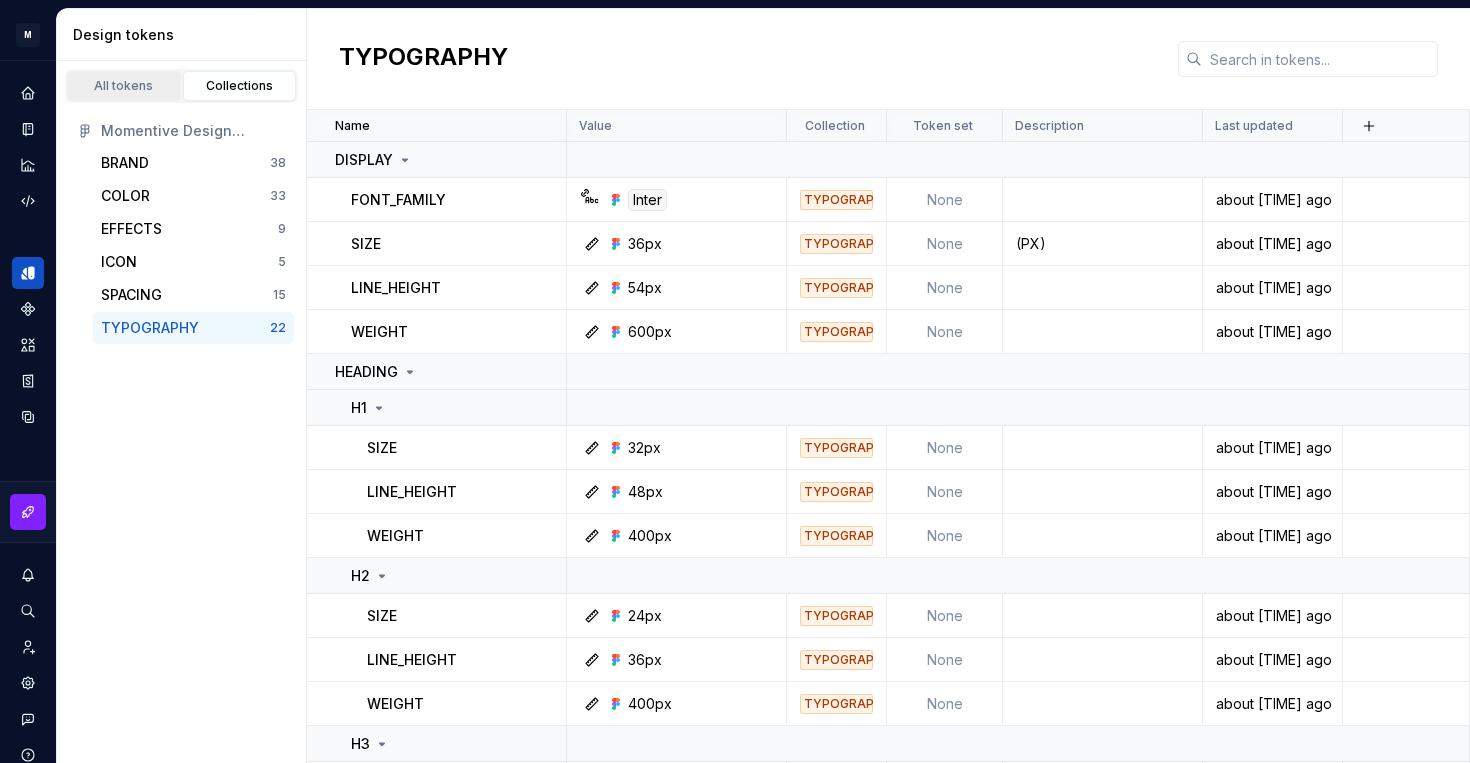 click on "All tokens" at bounding box center [124, 86] 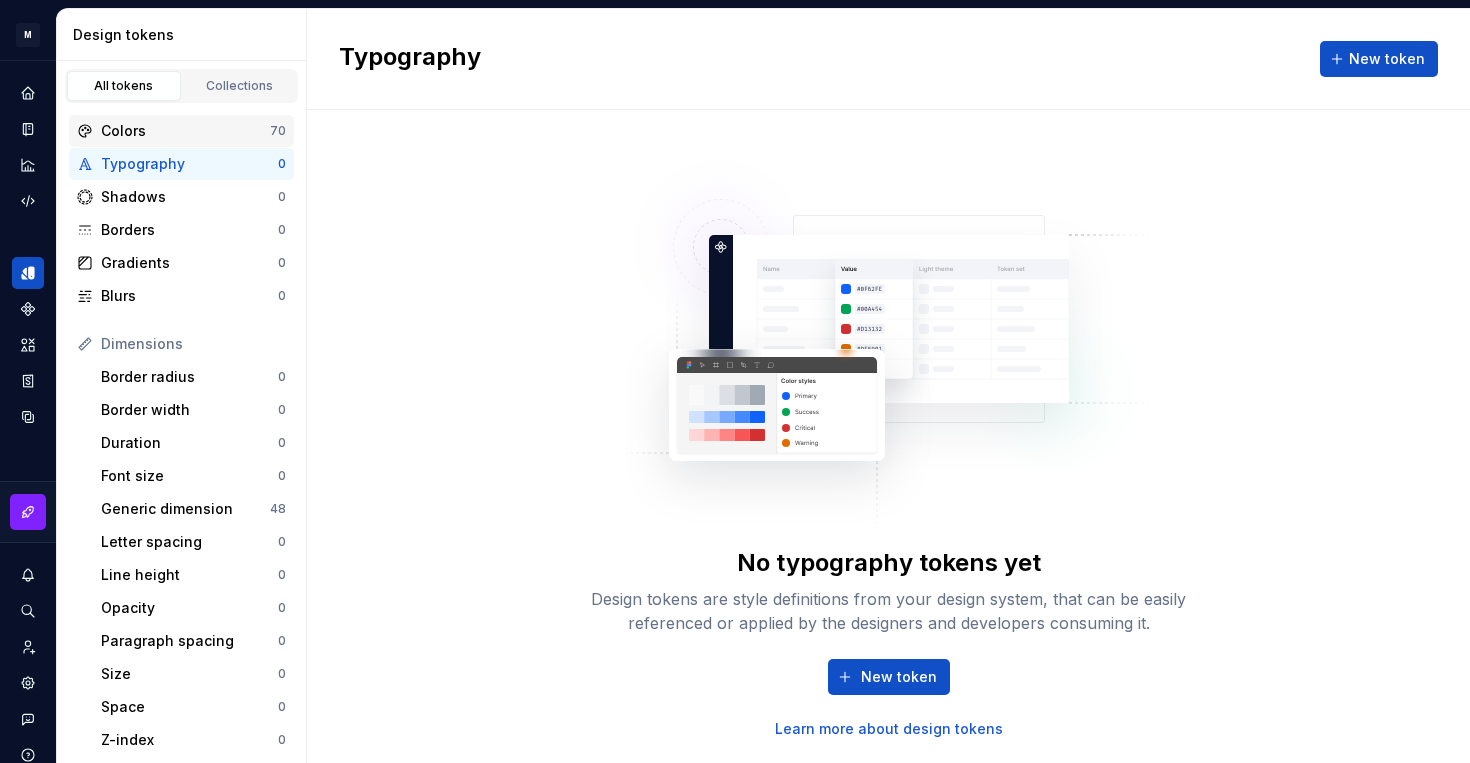 click on "Colors" at bounding box center (185, 131) 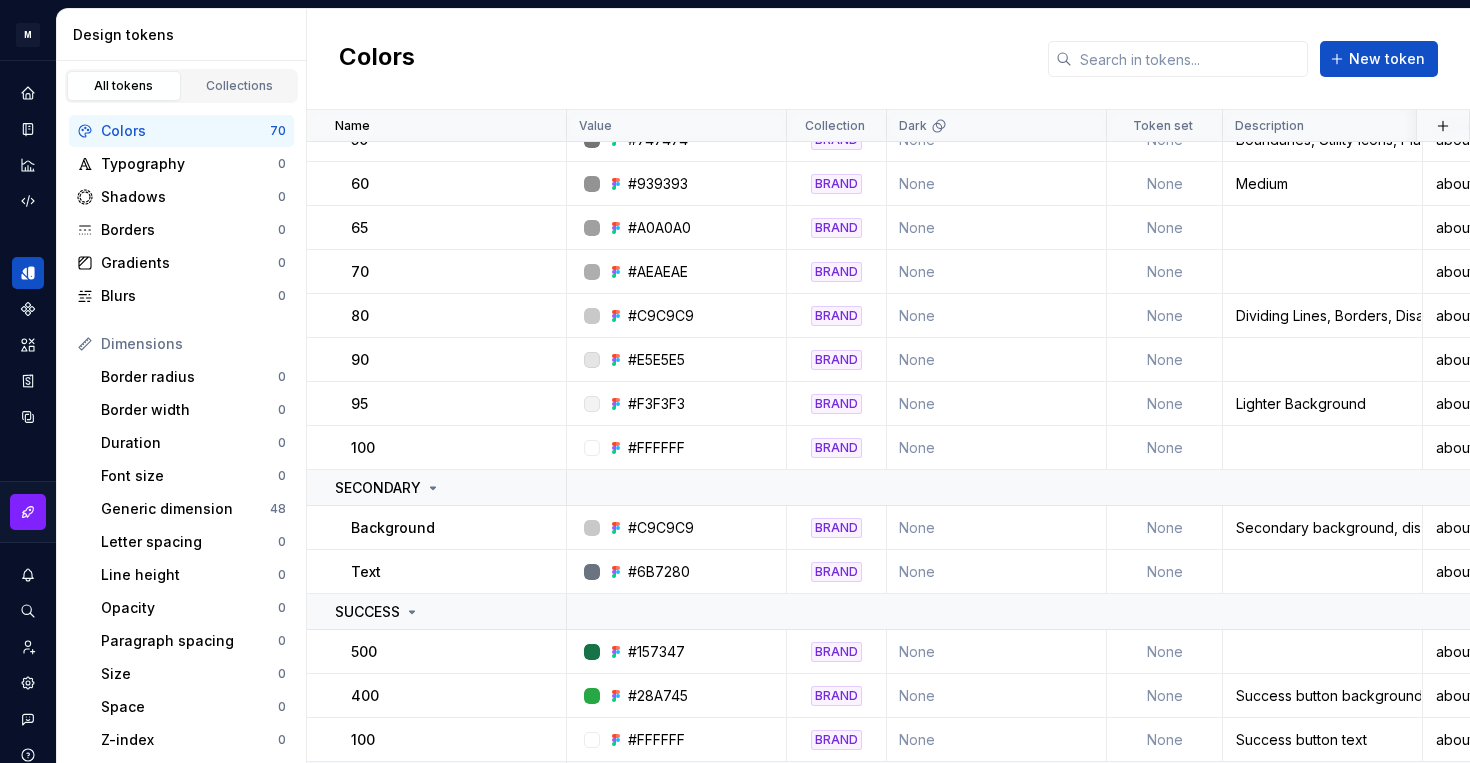 scroll, scrollTop: 0, scrollLeft: 0, axis: both 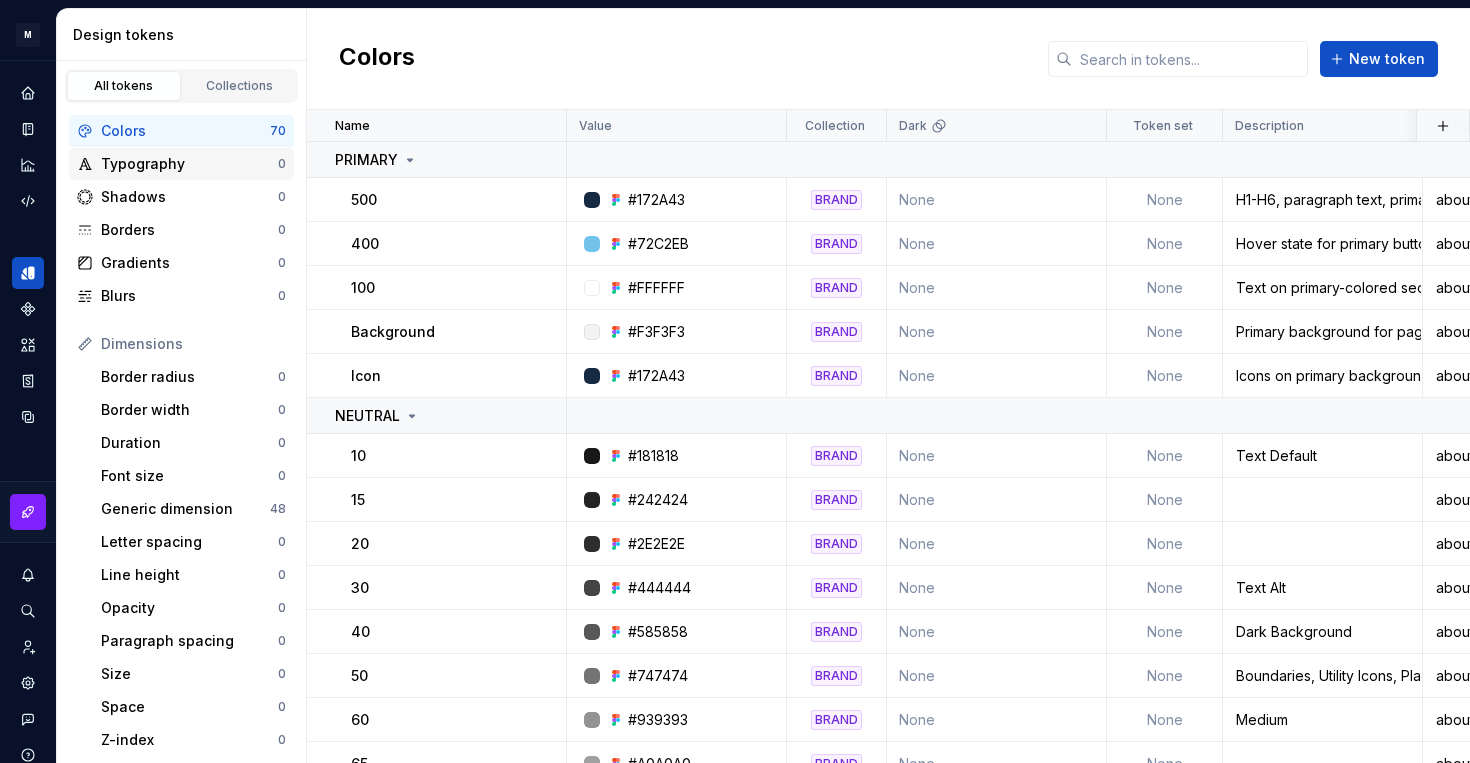 click on "Typography" at bounding box center [189, 164] 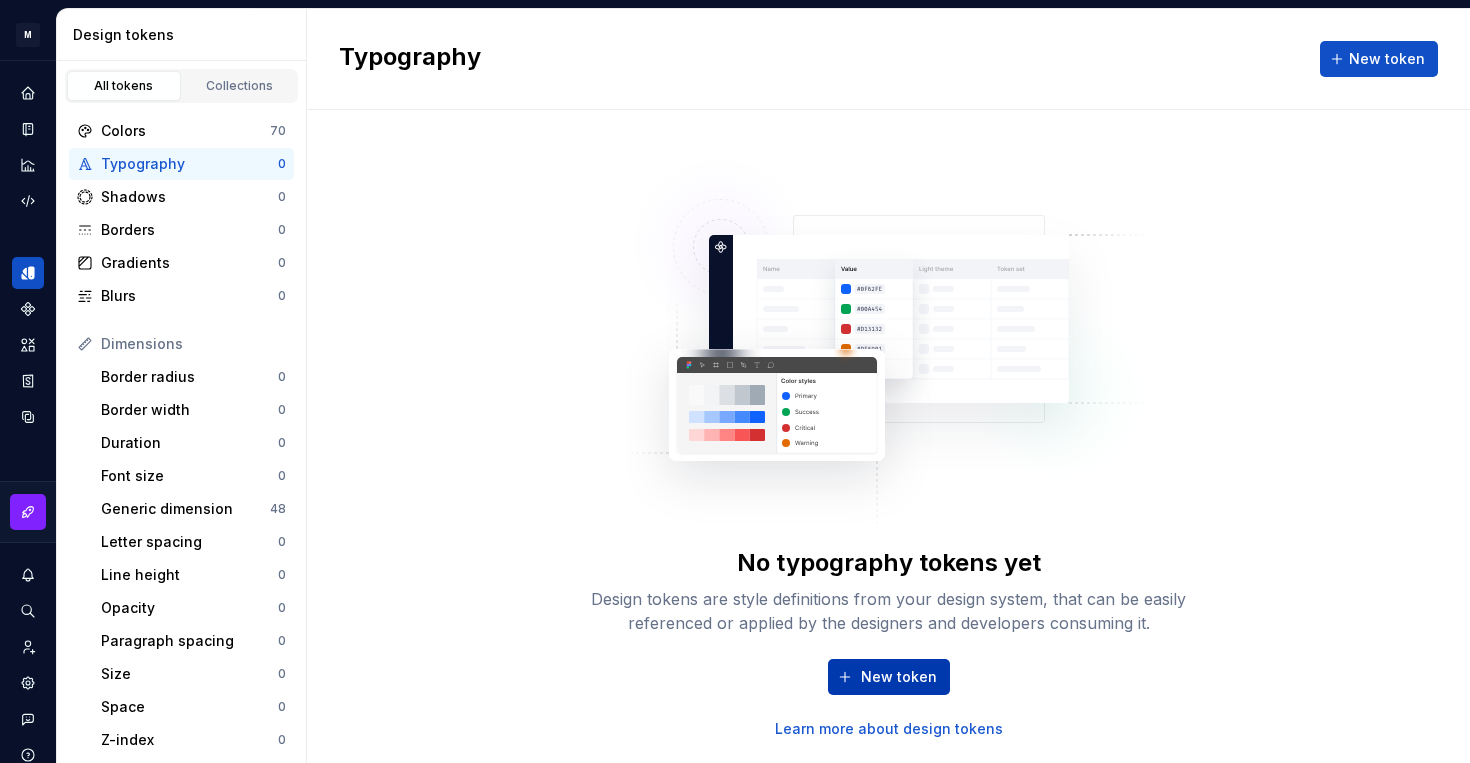 click on "New token" at bounding box center (899, 677) 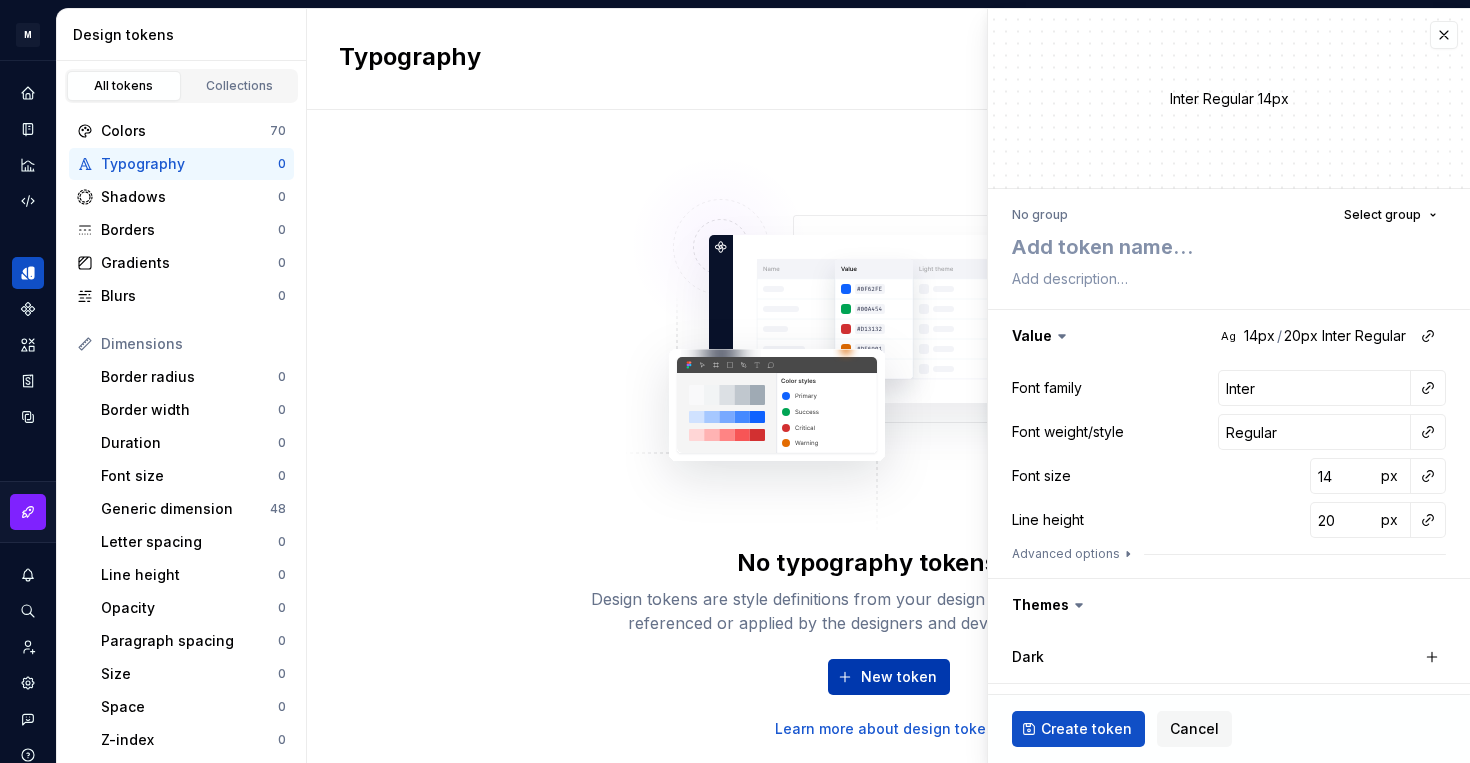 type on "*" 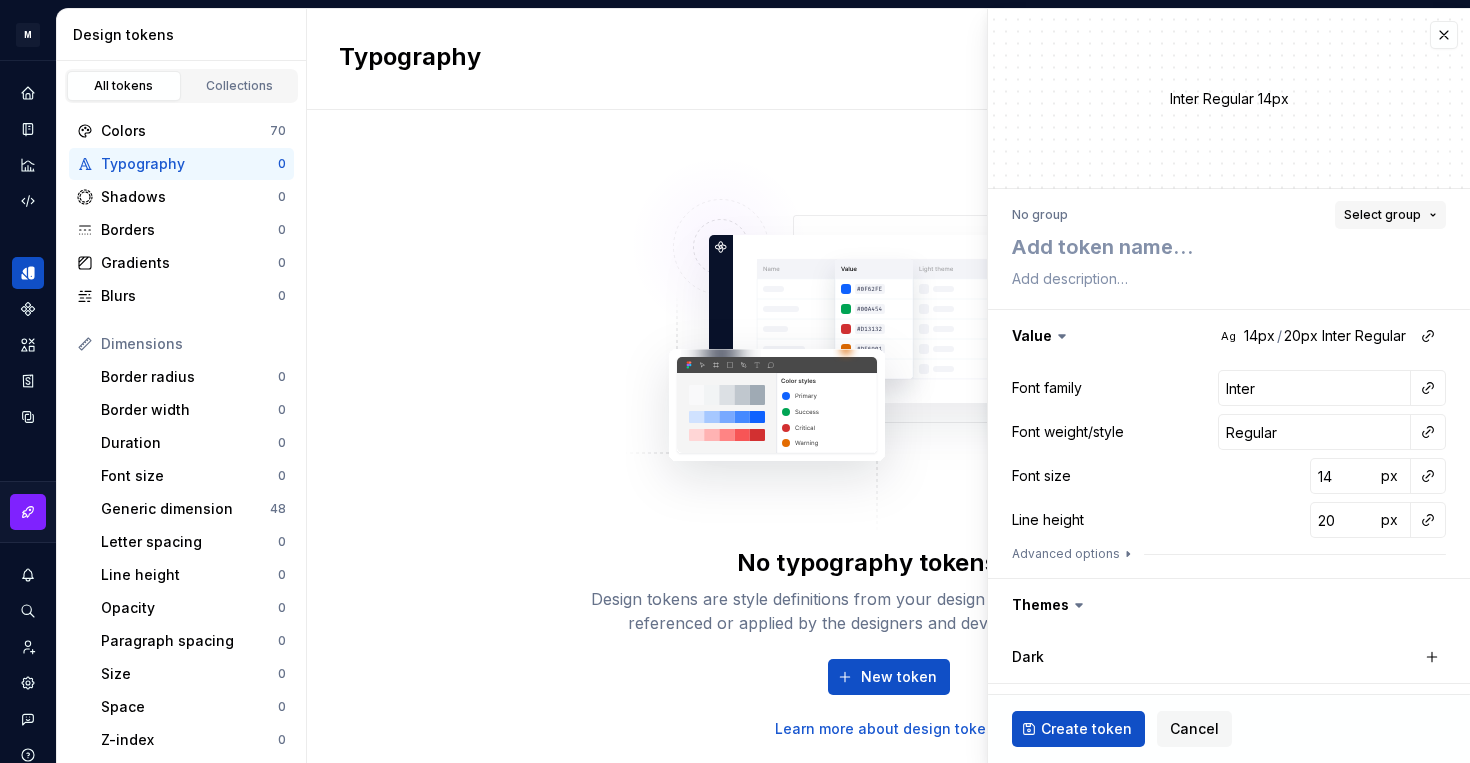 click on "Select group" at bounding box center (1390, 215) 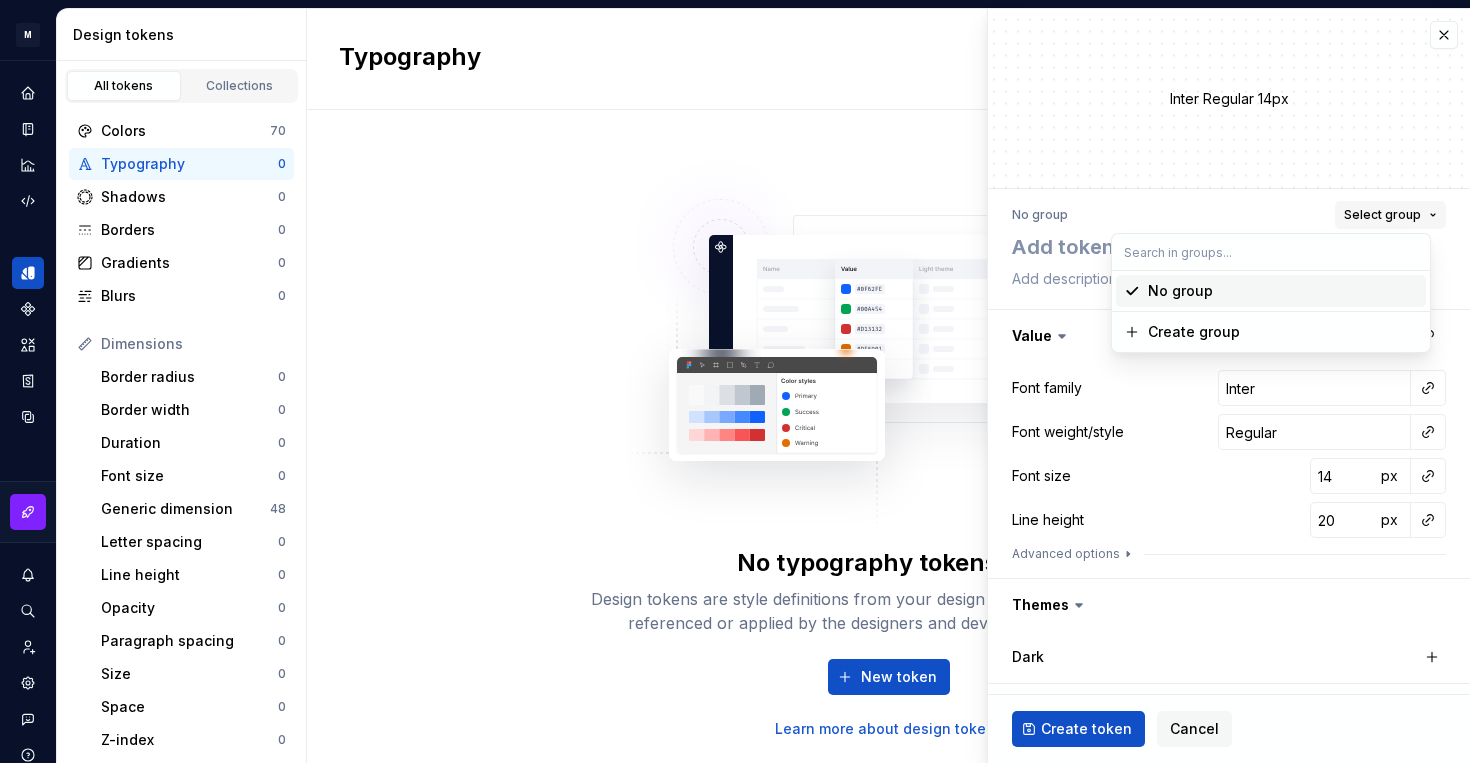 click on "Select group" at bounding box center [1390, 215] 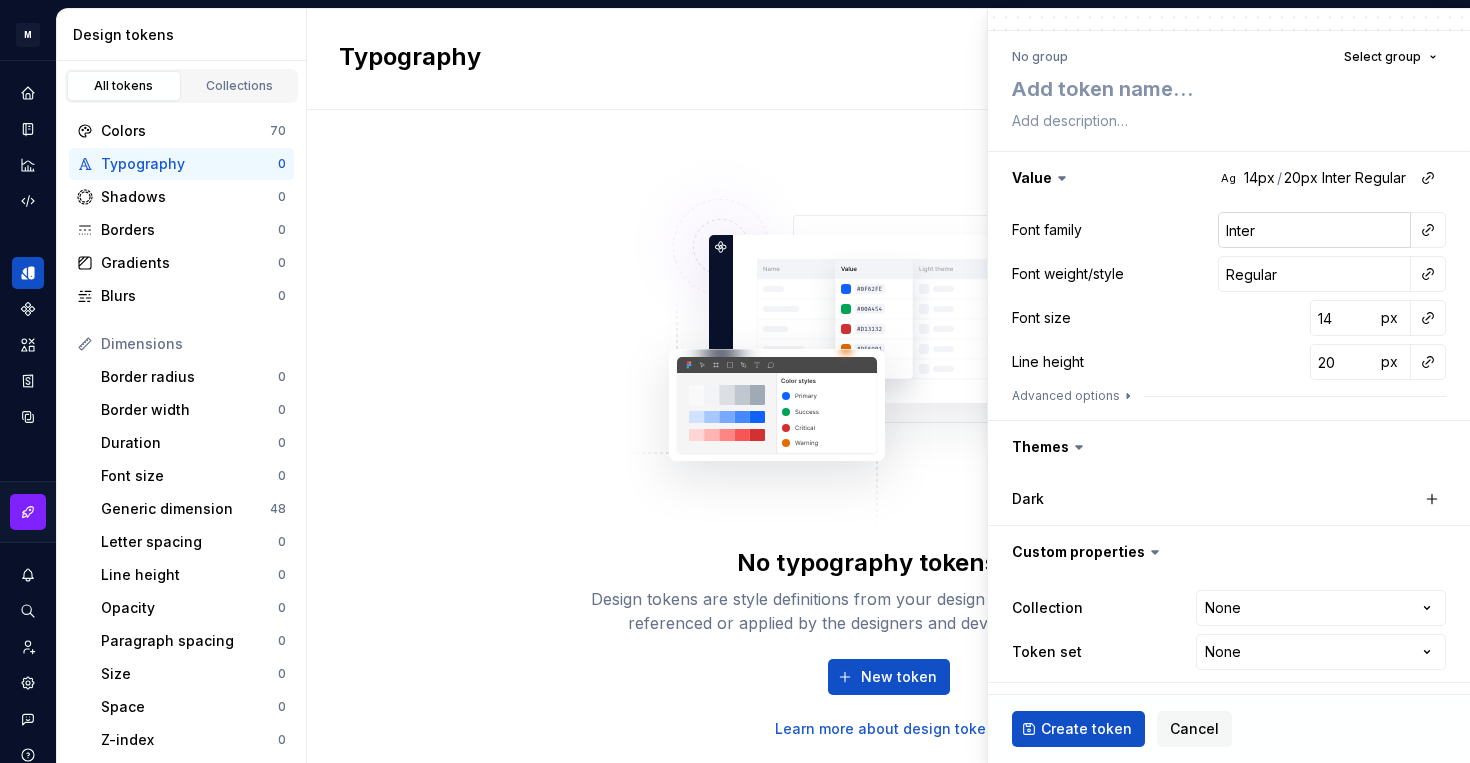 scroll, scrollTop: 159, scrollLeft: 0, axis: vertical 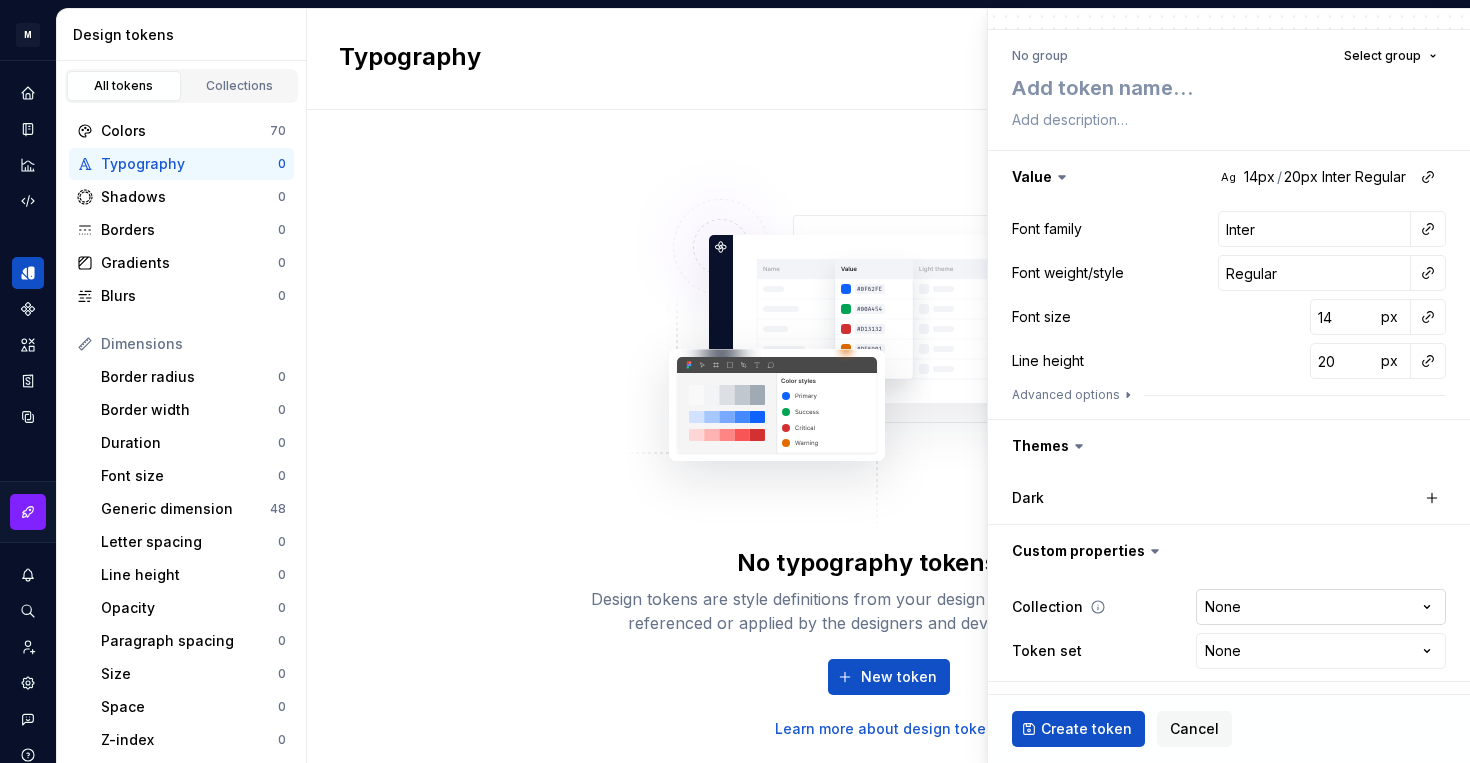 click on "**********" at bounding box center [735, 381] 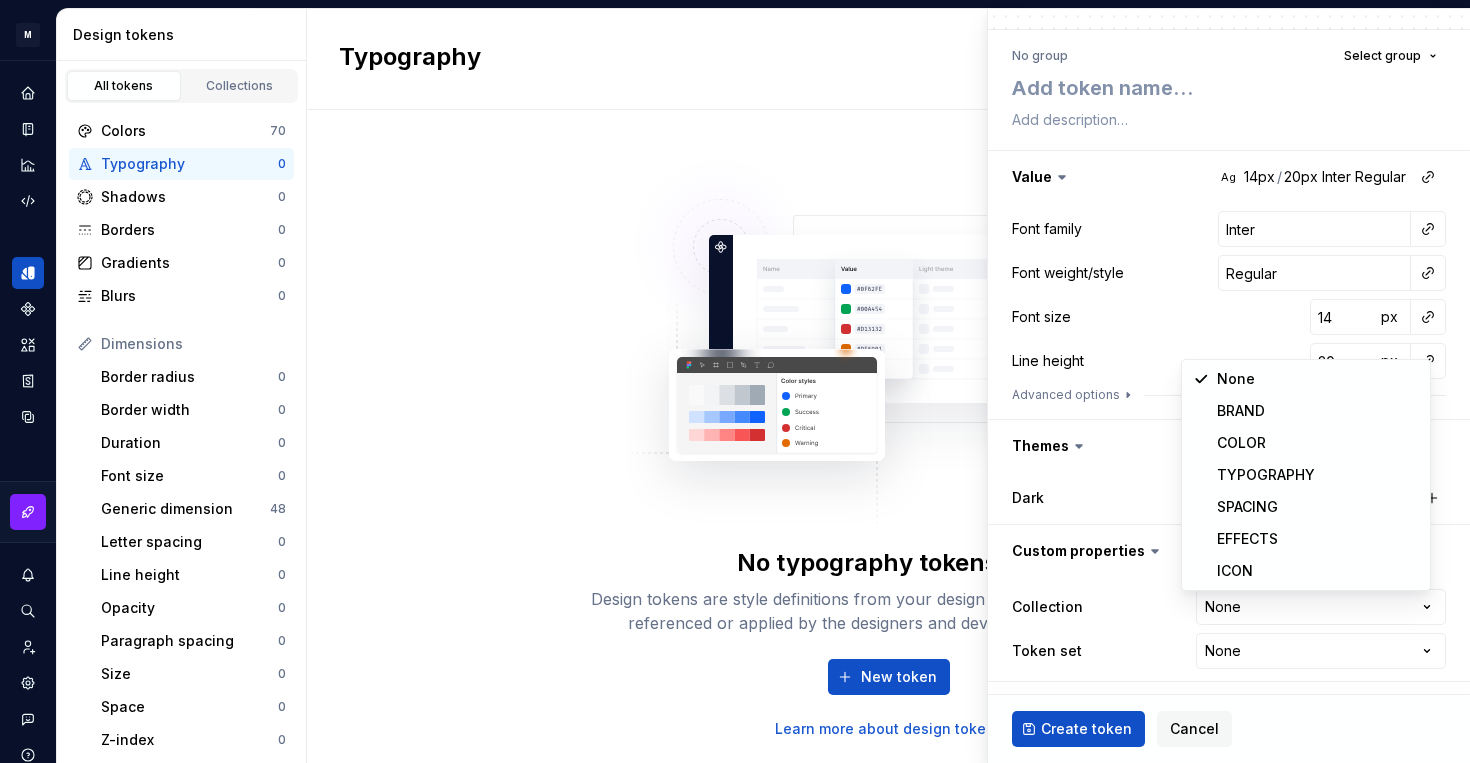 select on "**********" 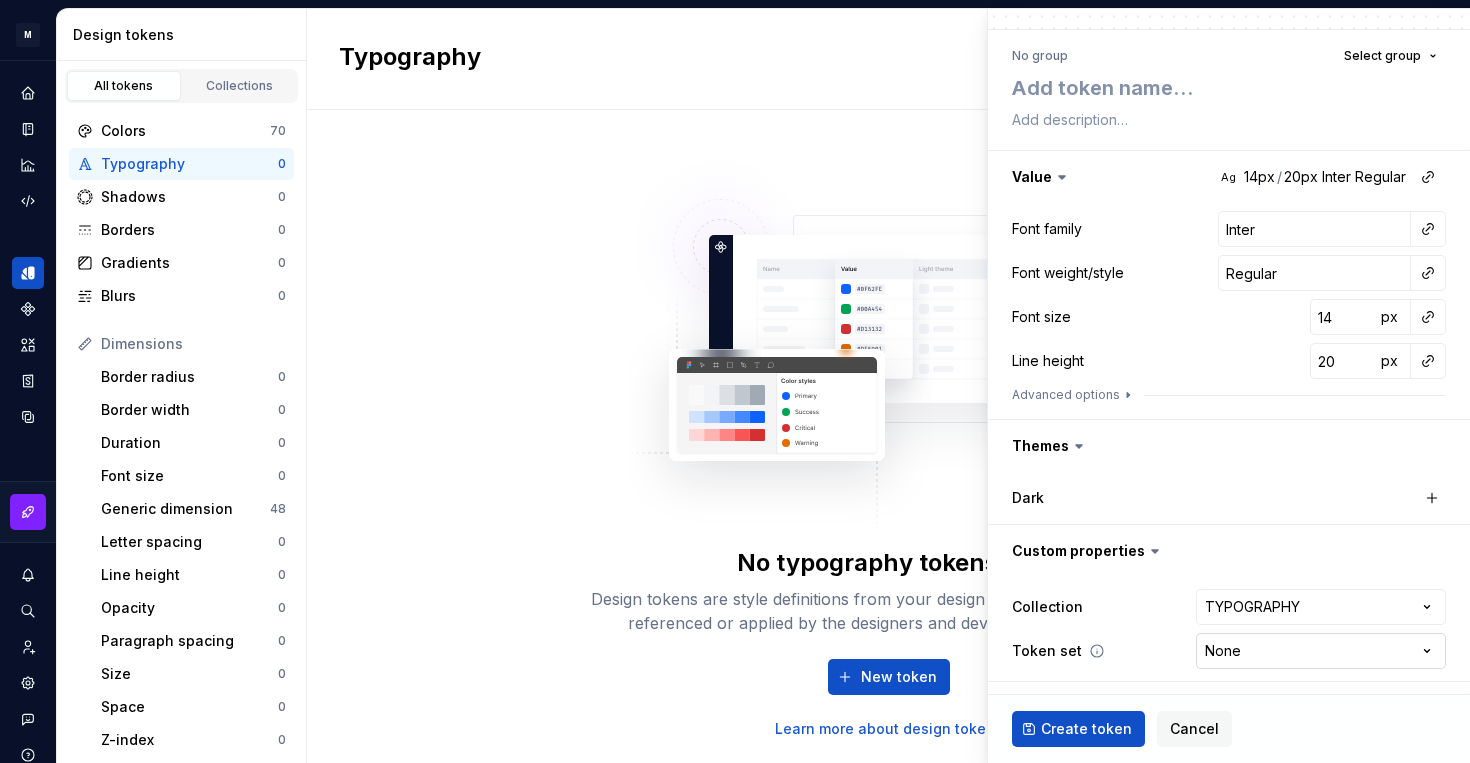 click on "**********" at bounding box center (735, 381) 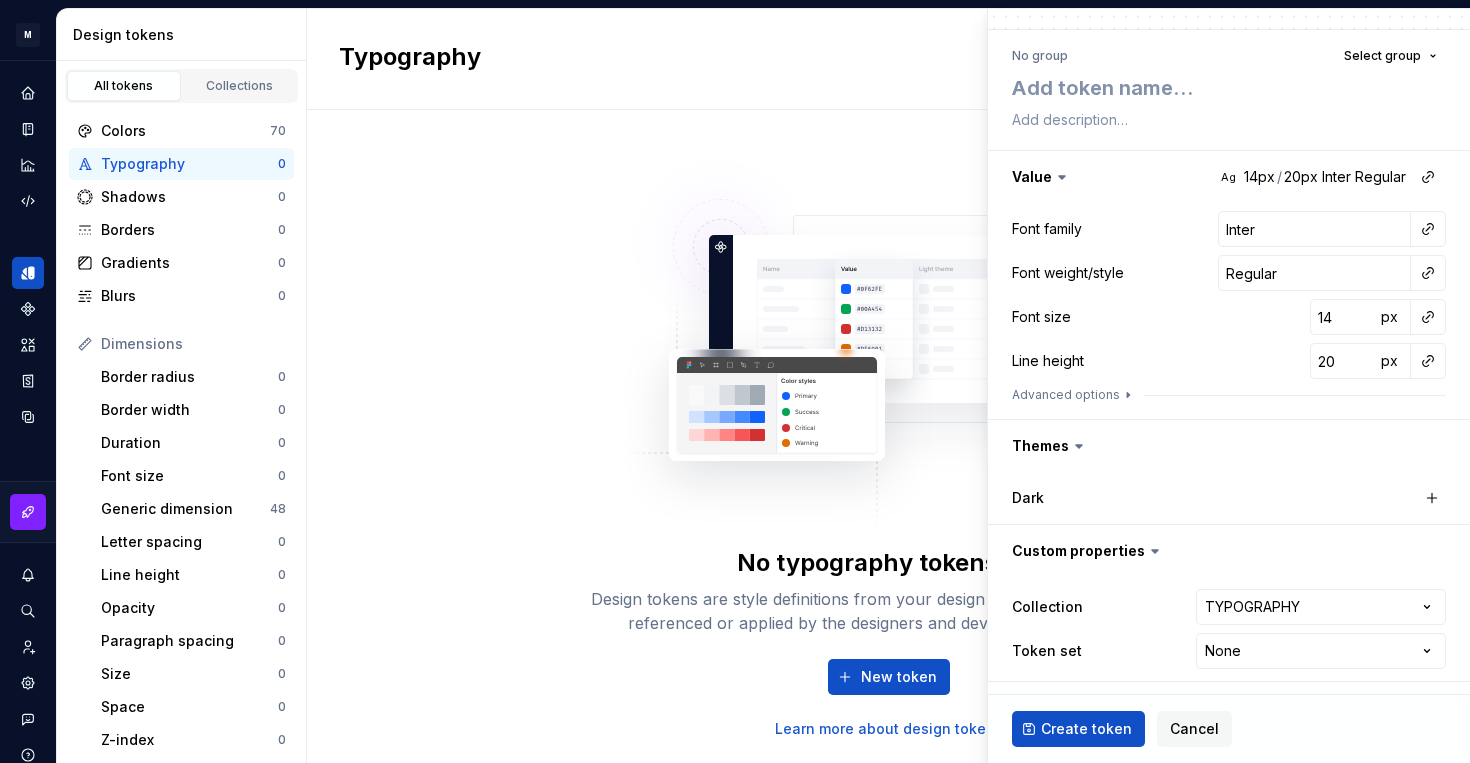 click on "**********" at bounding box center [735, 381] 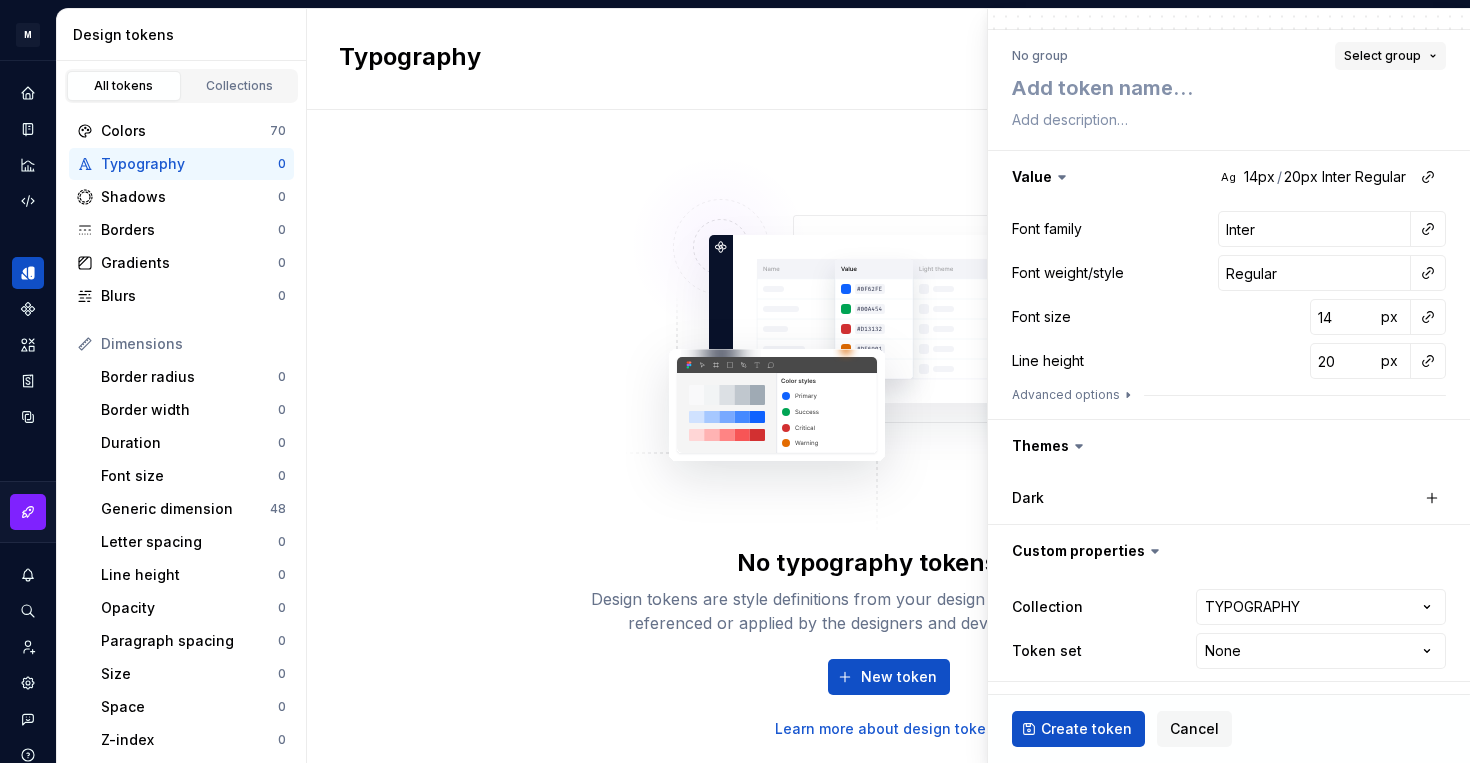 click on "Select group" at bounding box center (1390, 56) 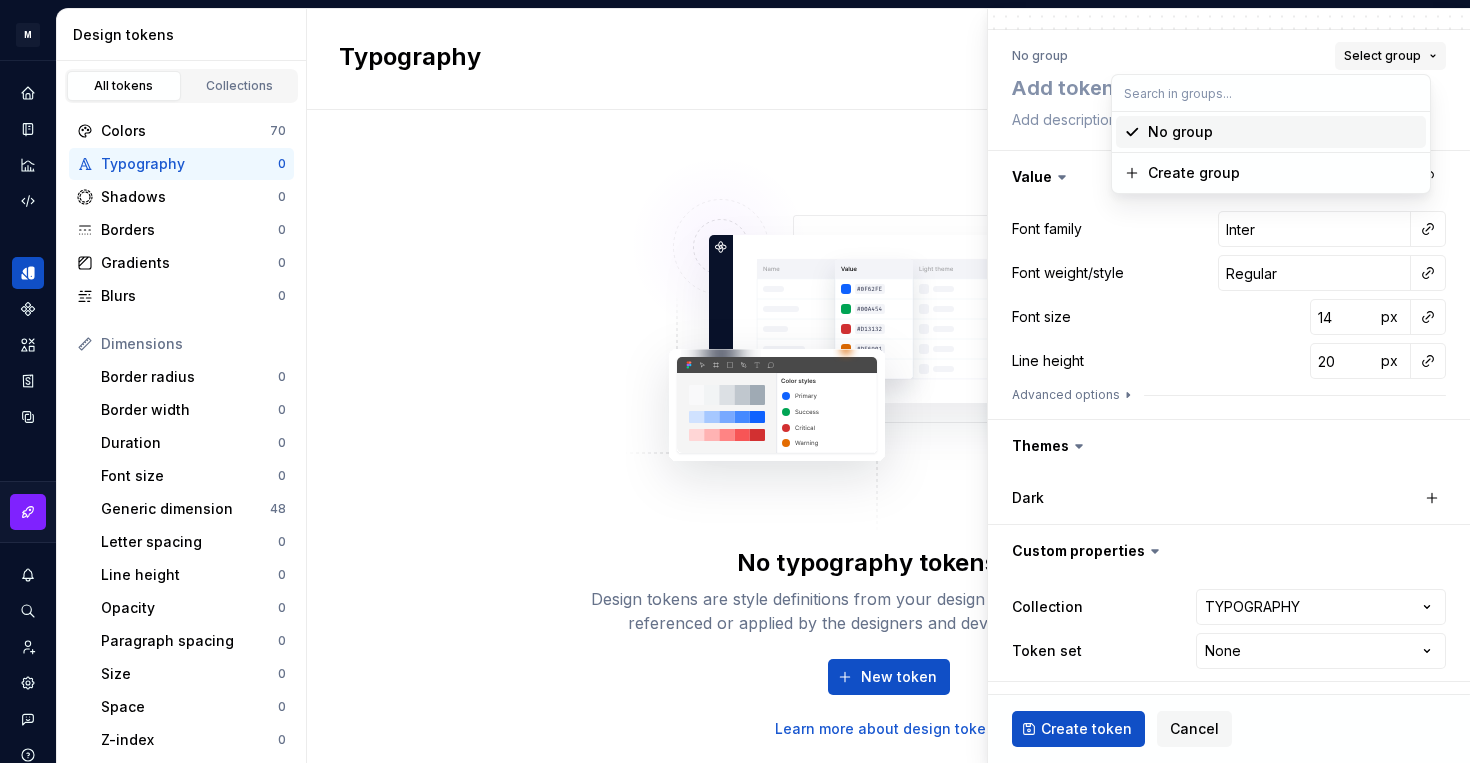 click on "Select group" at bounding box center (1390, 56) 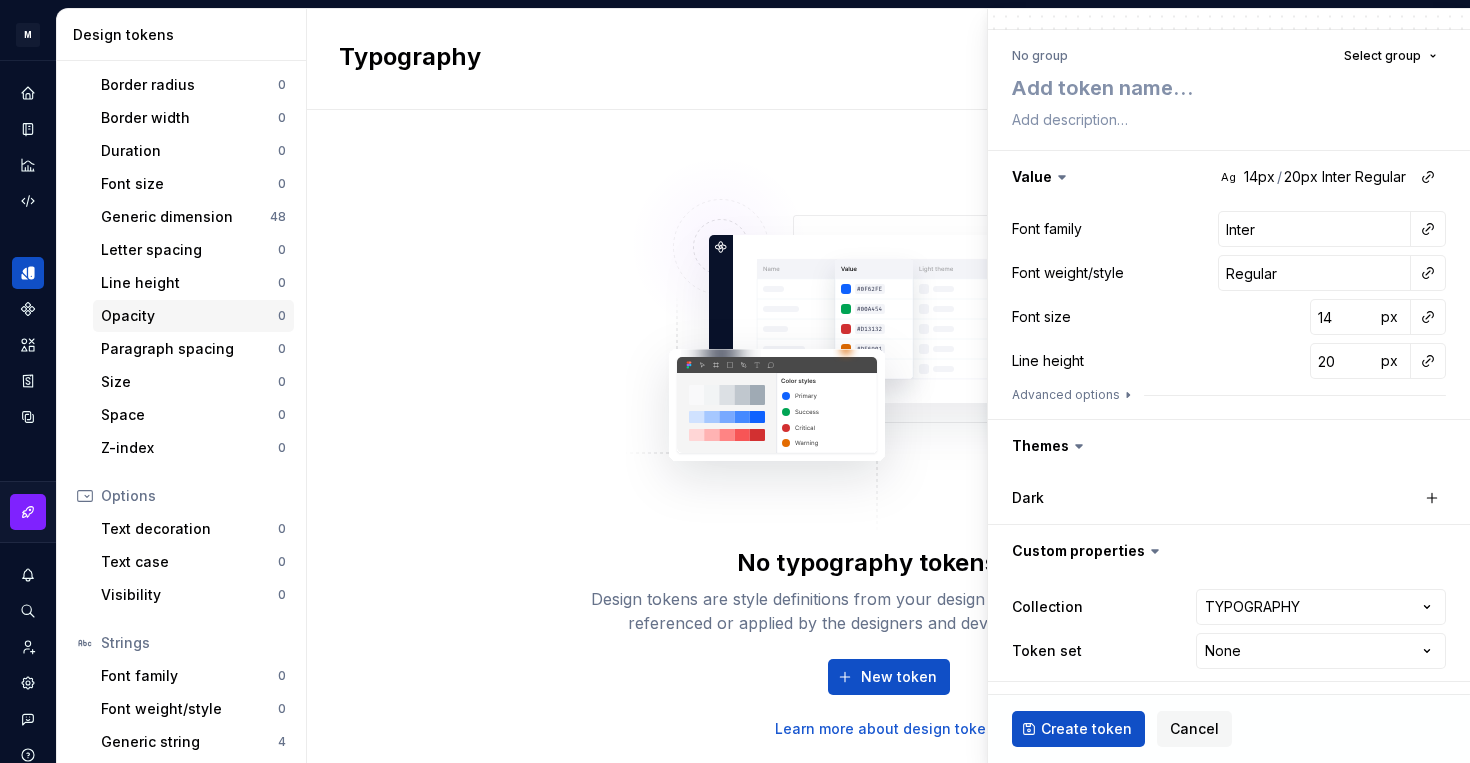 scroll, scrollTop: 332, scrollLeft: 0, axis: vertical 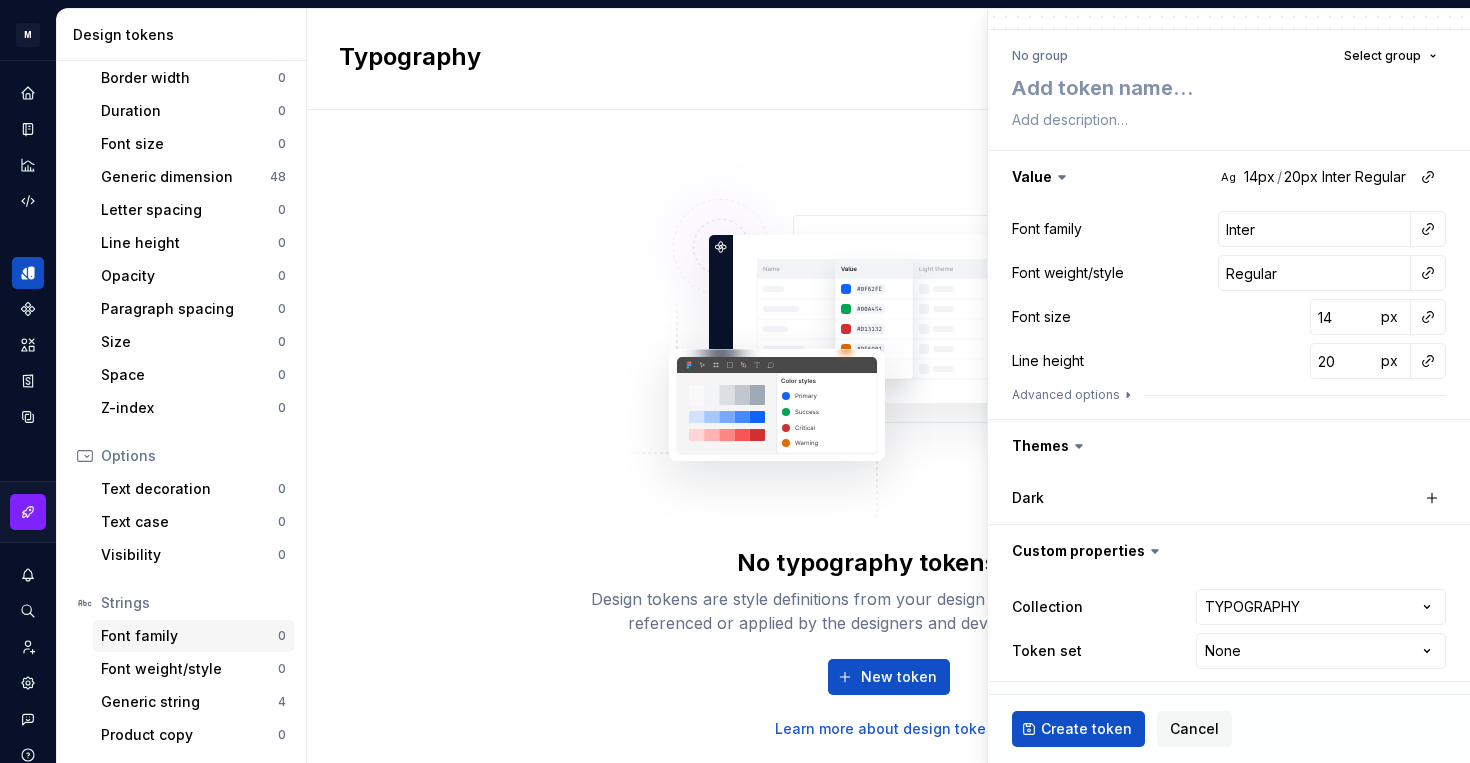 click on "Font family" at bounding box center [189, 636] 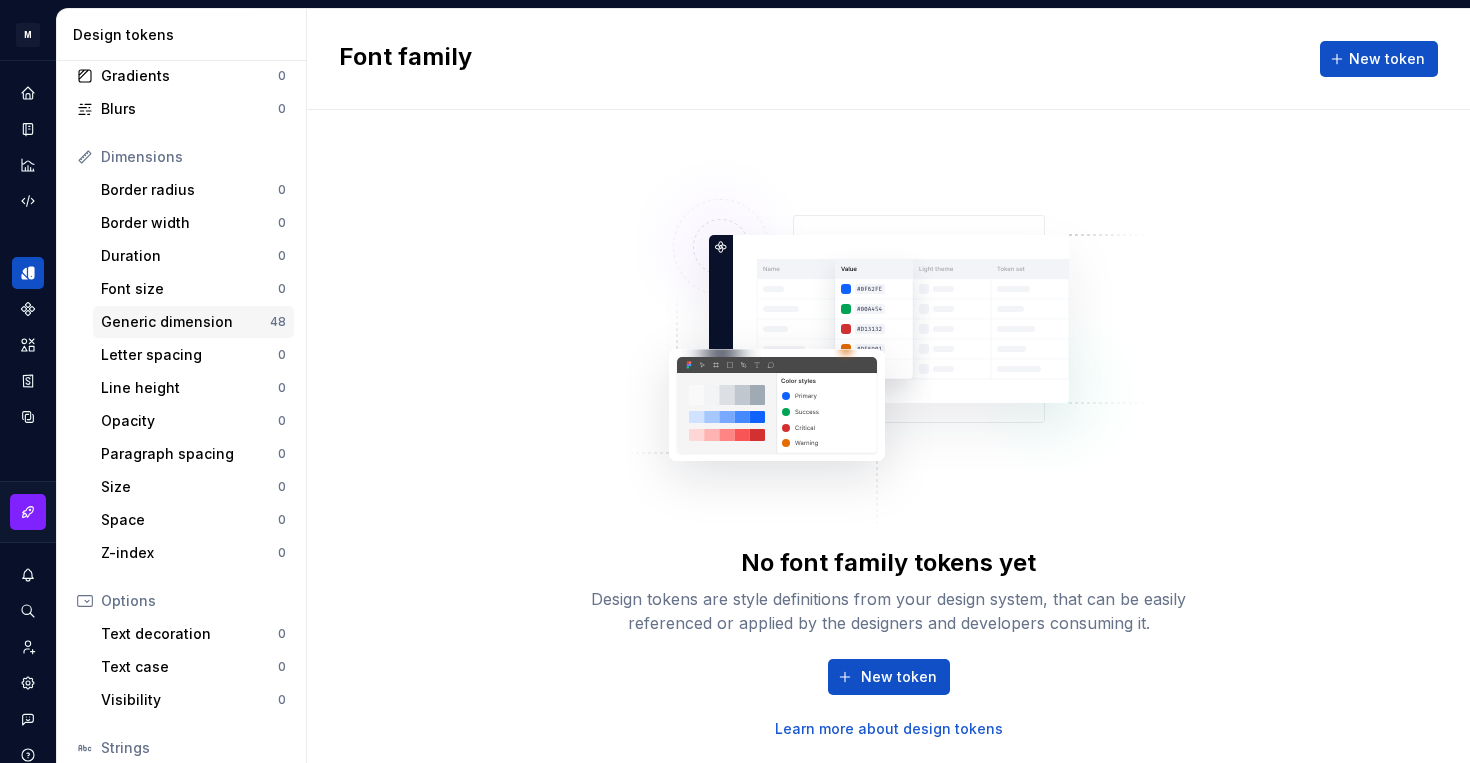scroll, scrollTop: 0, scrollLeft: 0, axis: both 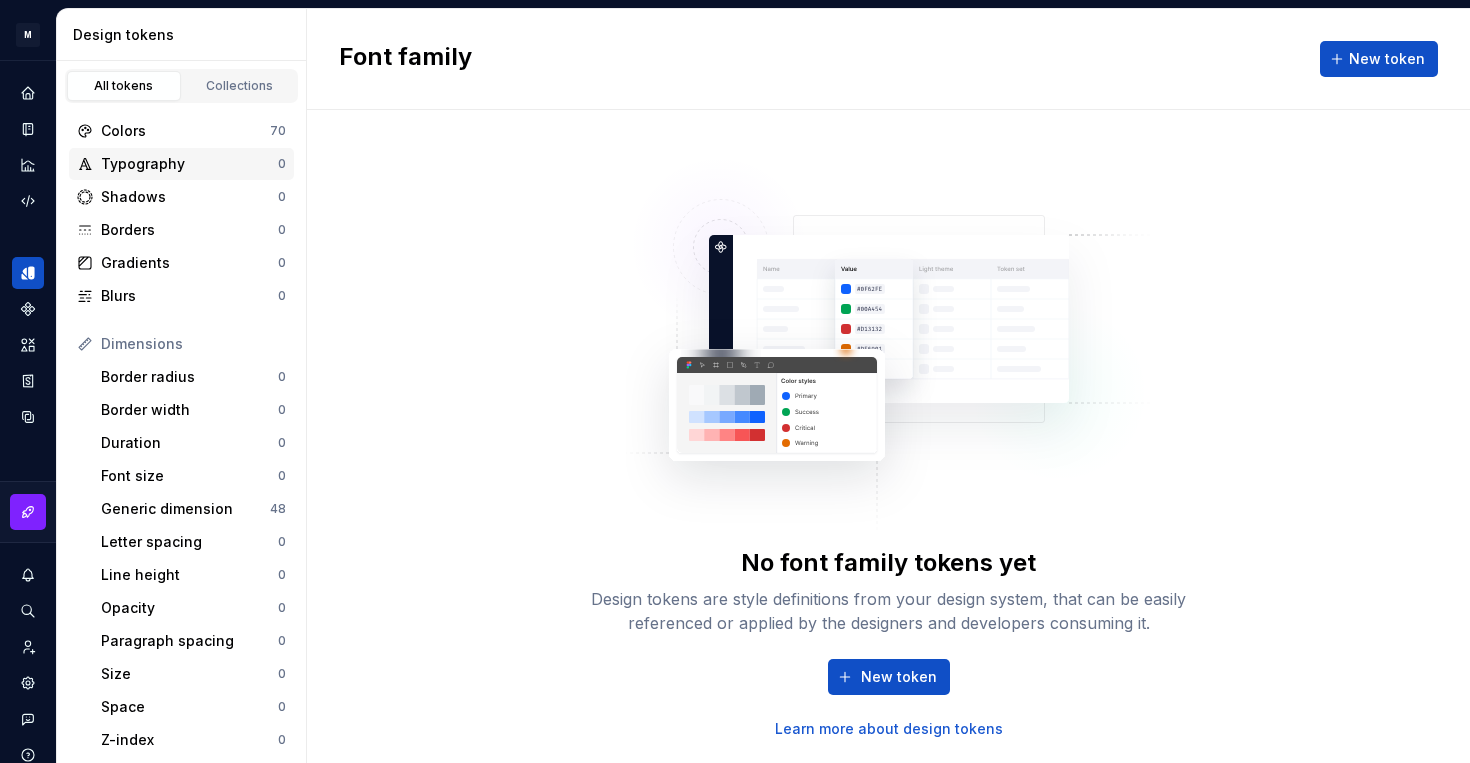 click on "Typography" at bounding box center [189, 164] 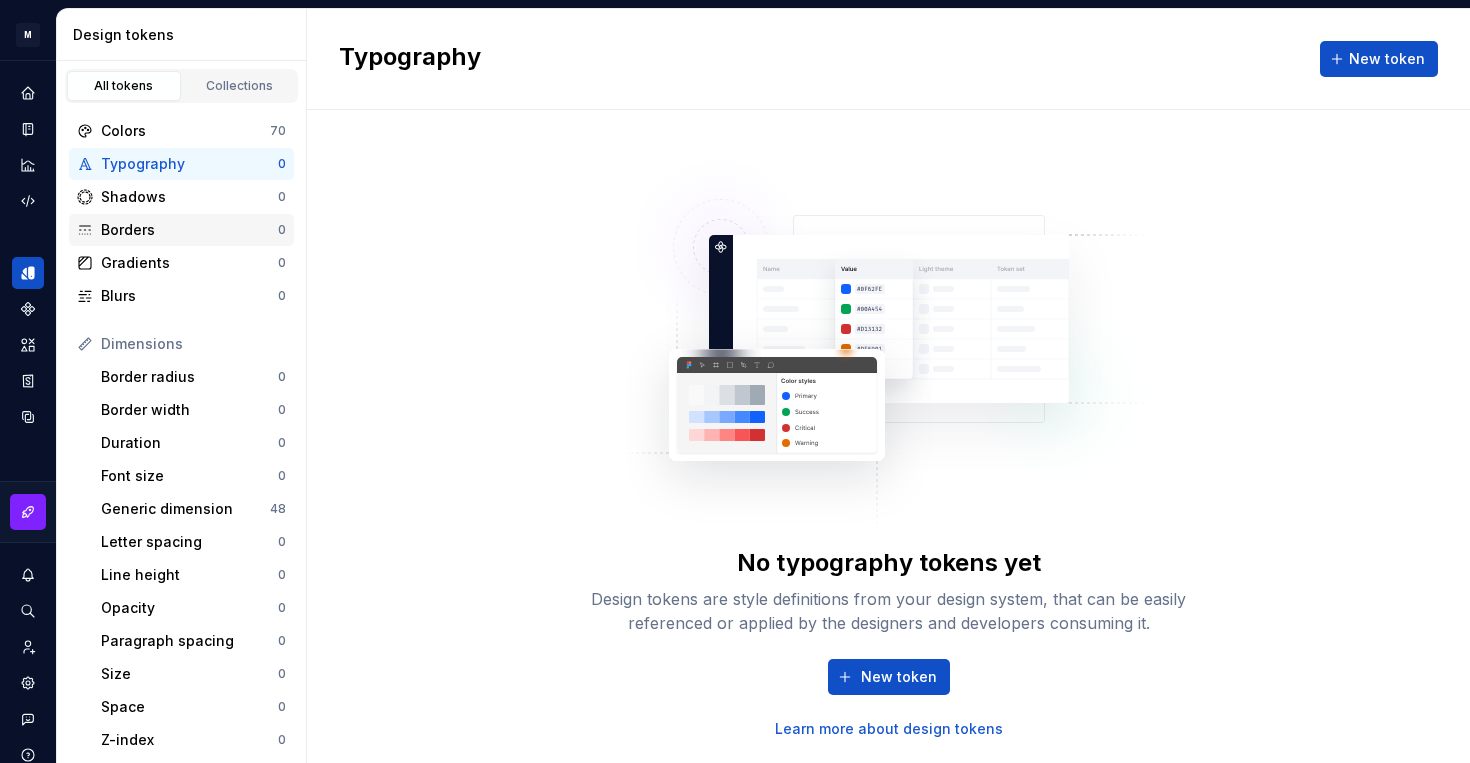 click on "Borders" at bounding box center (189, 230) 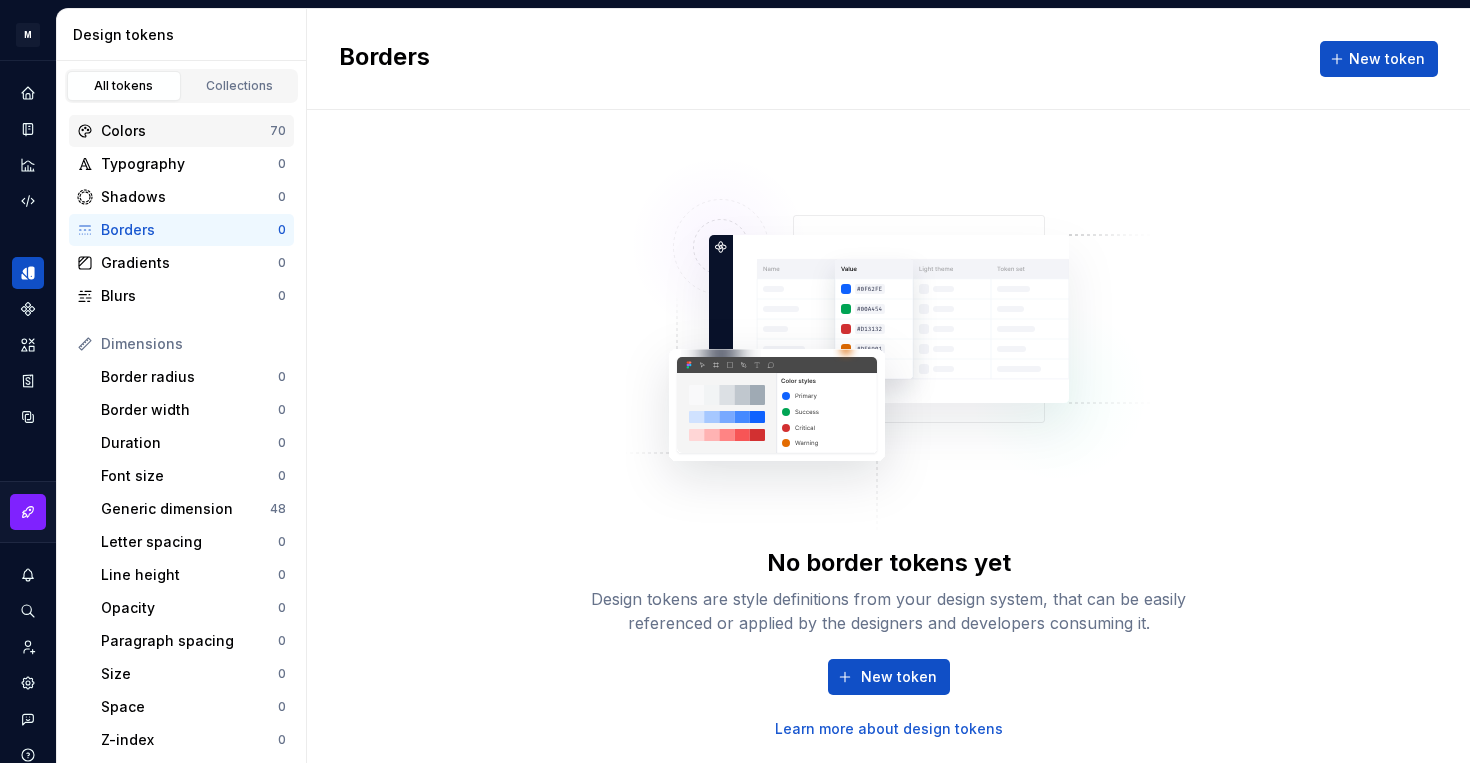 click on "Colors" at bounding box center [185, 131] 